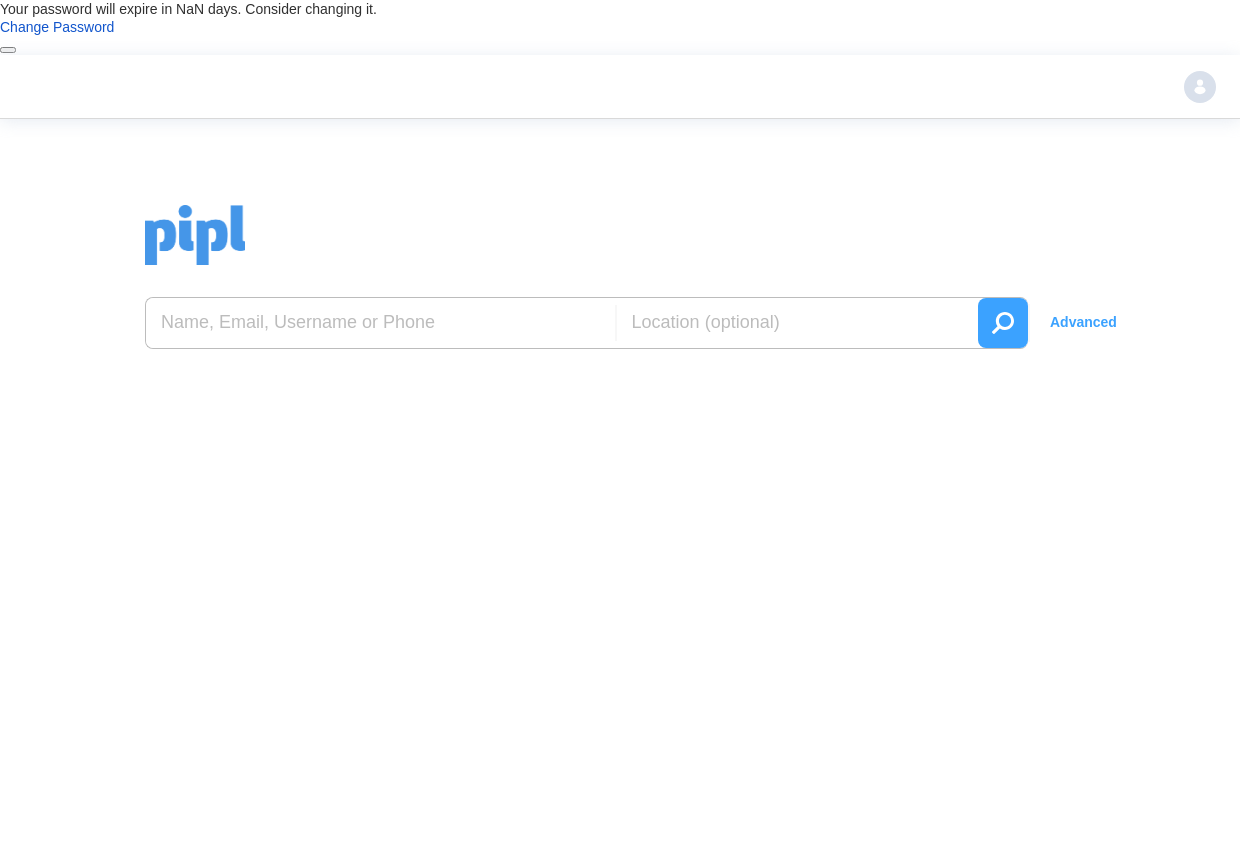 scroll, scrollTop: 0, scrollLeft: 0, axis: both 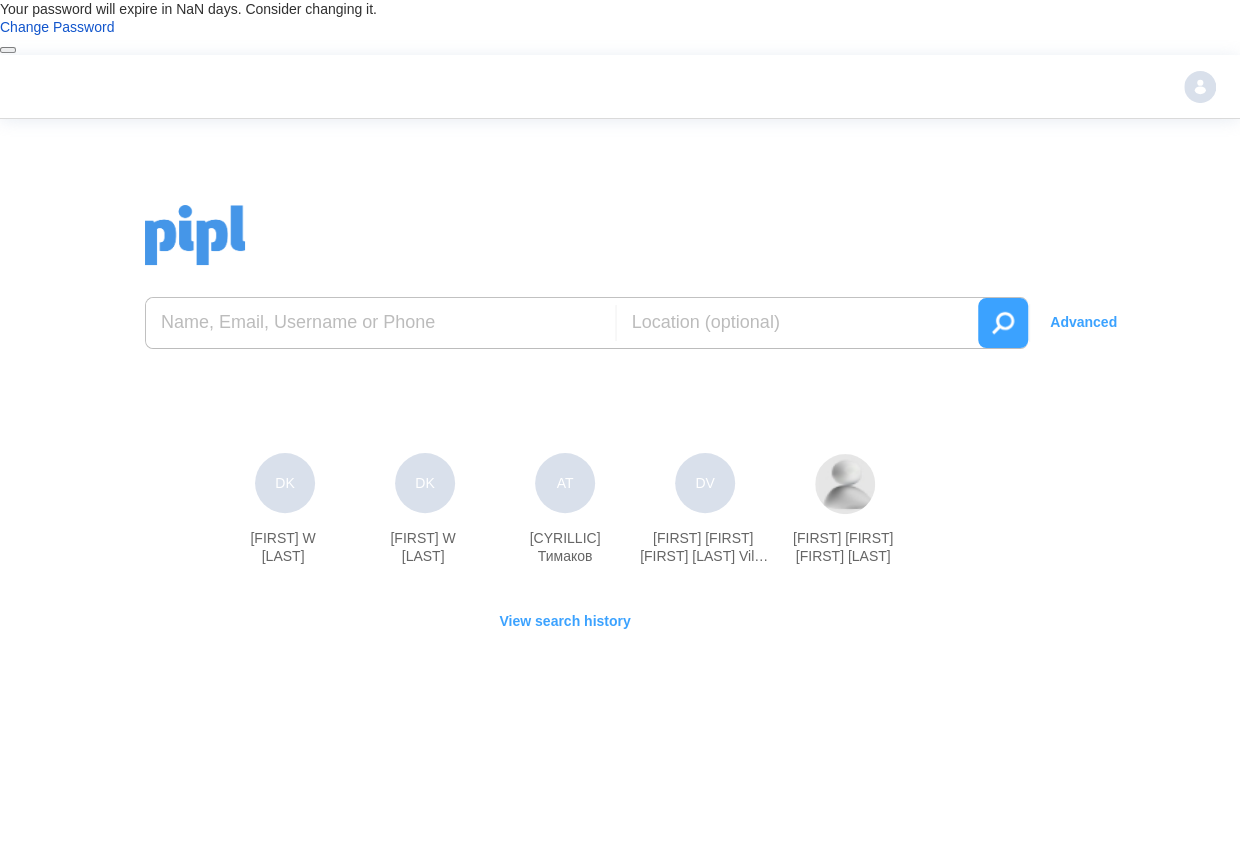 click on "Advanced" at bounding box center [1083, 322] 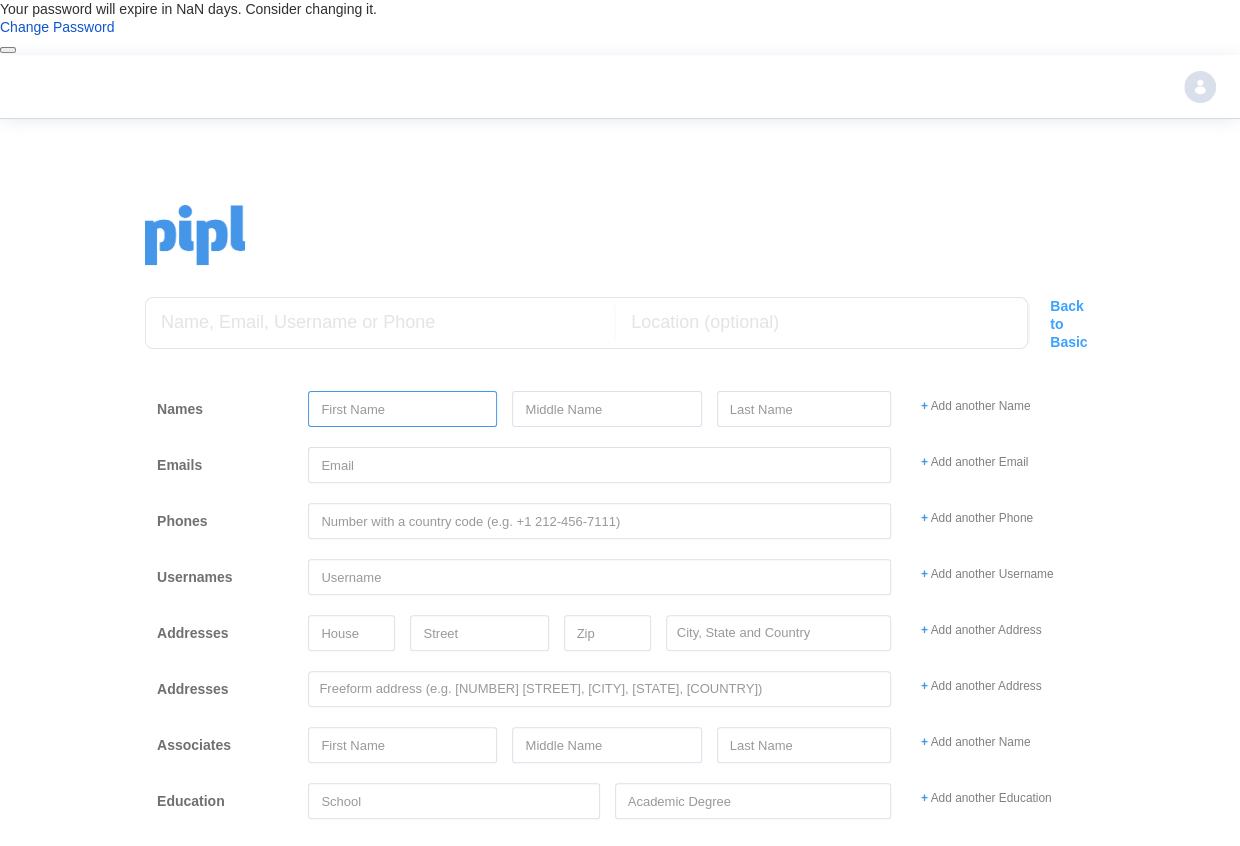 click at bounding box center (402, 409) 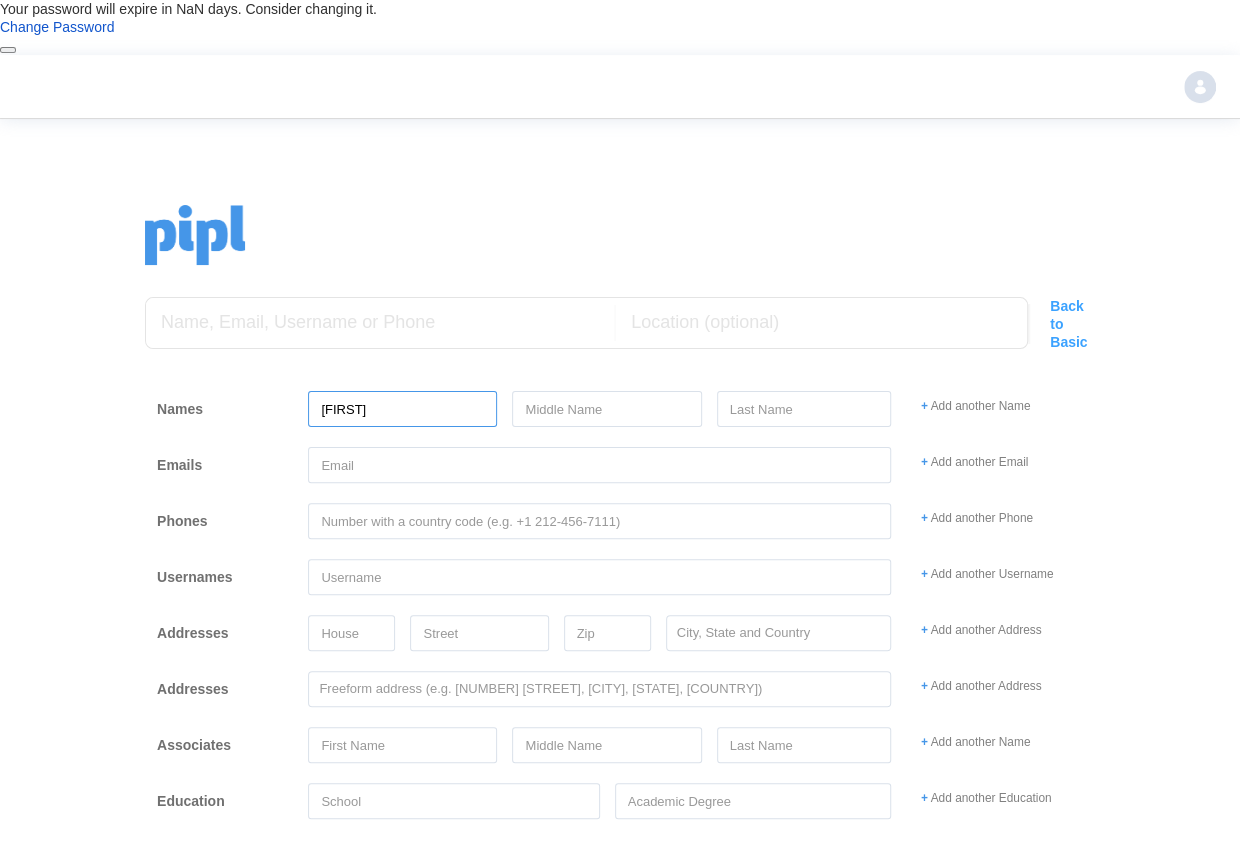 type on "[FIRST]" 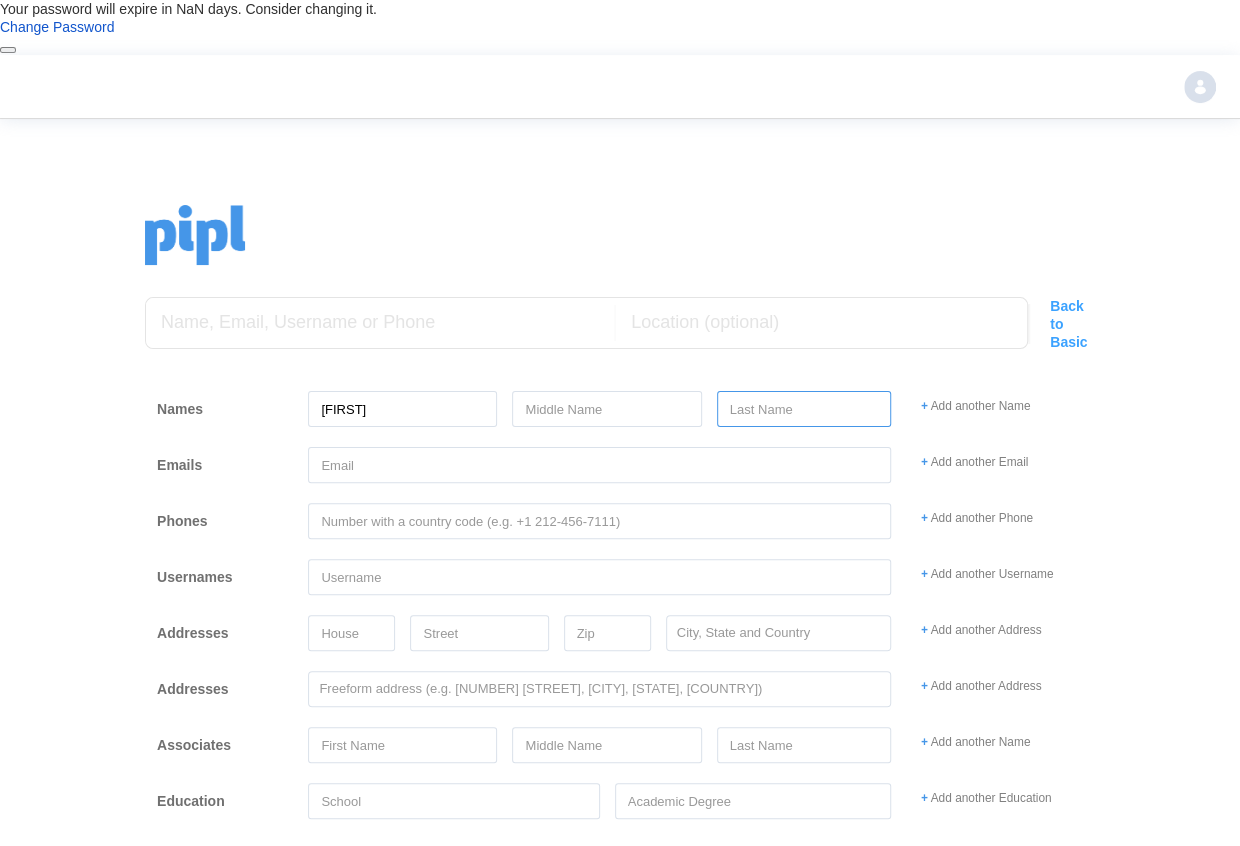 click at bounding box center [804, 409] 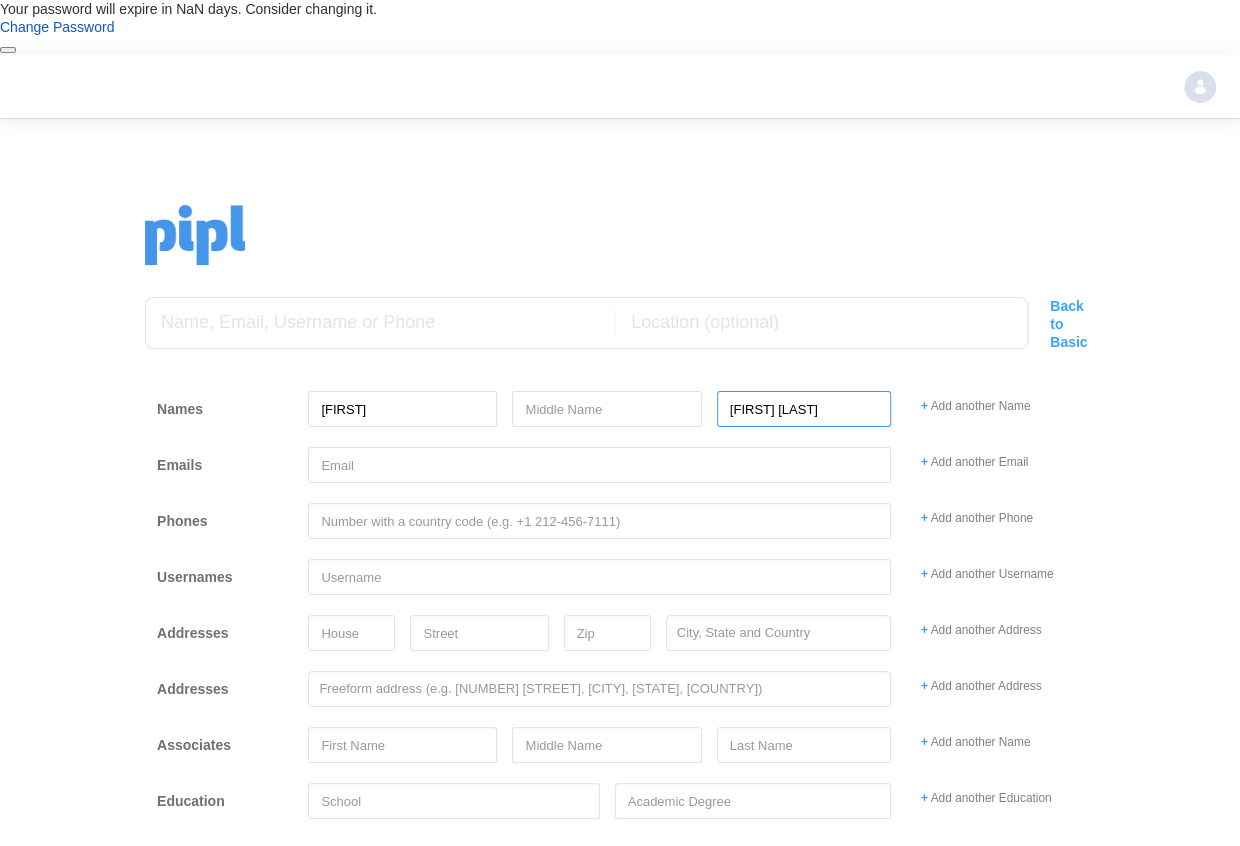 click on "[FIRST] [LAST]" at bounding box center (804, 409) 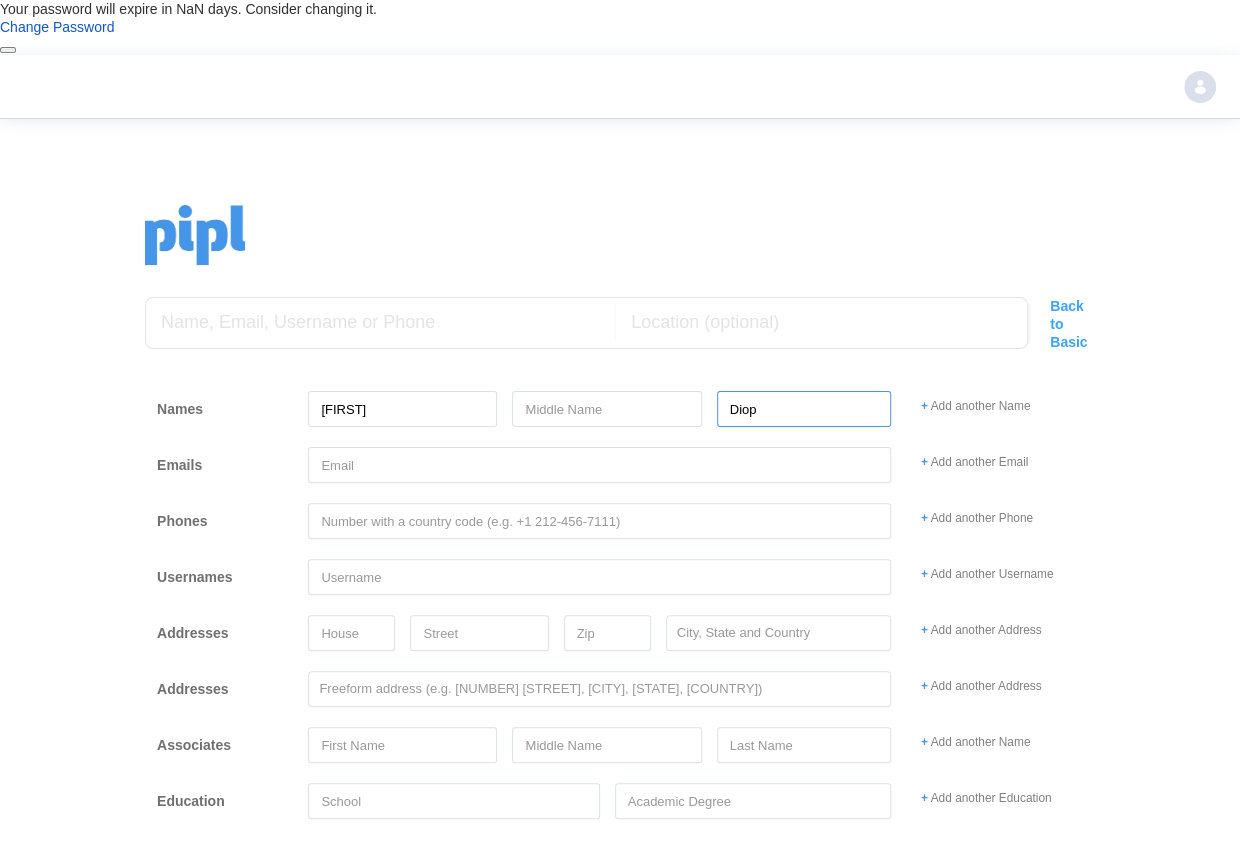type on "Diop" 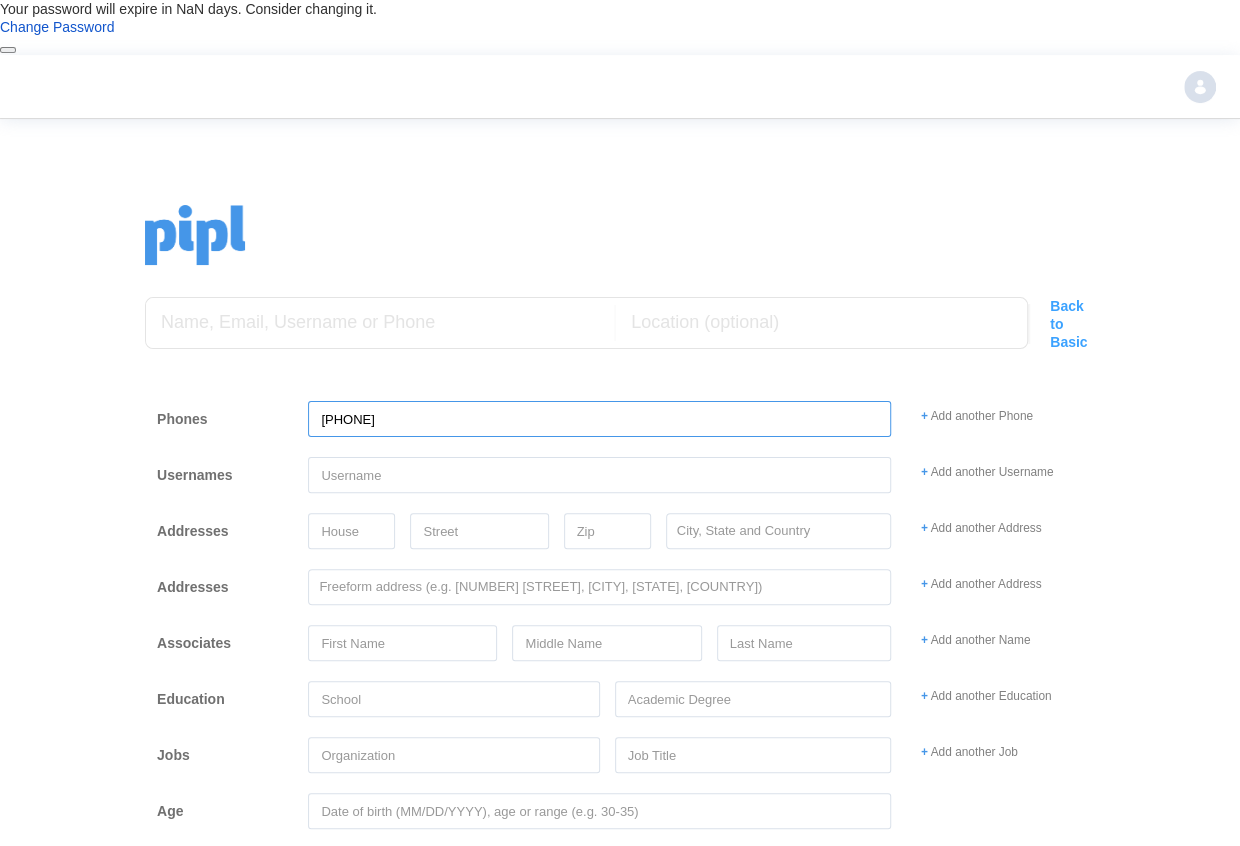 type on "[PHONE]" 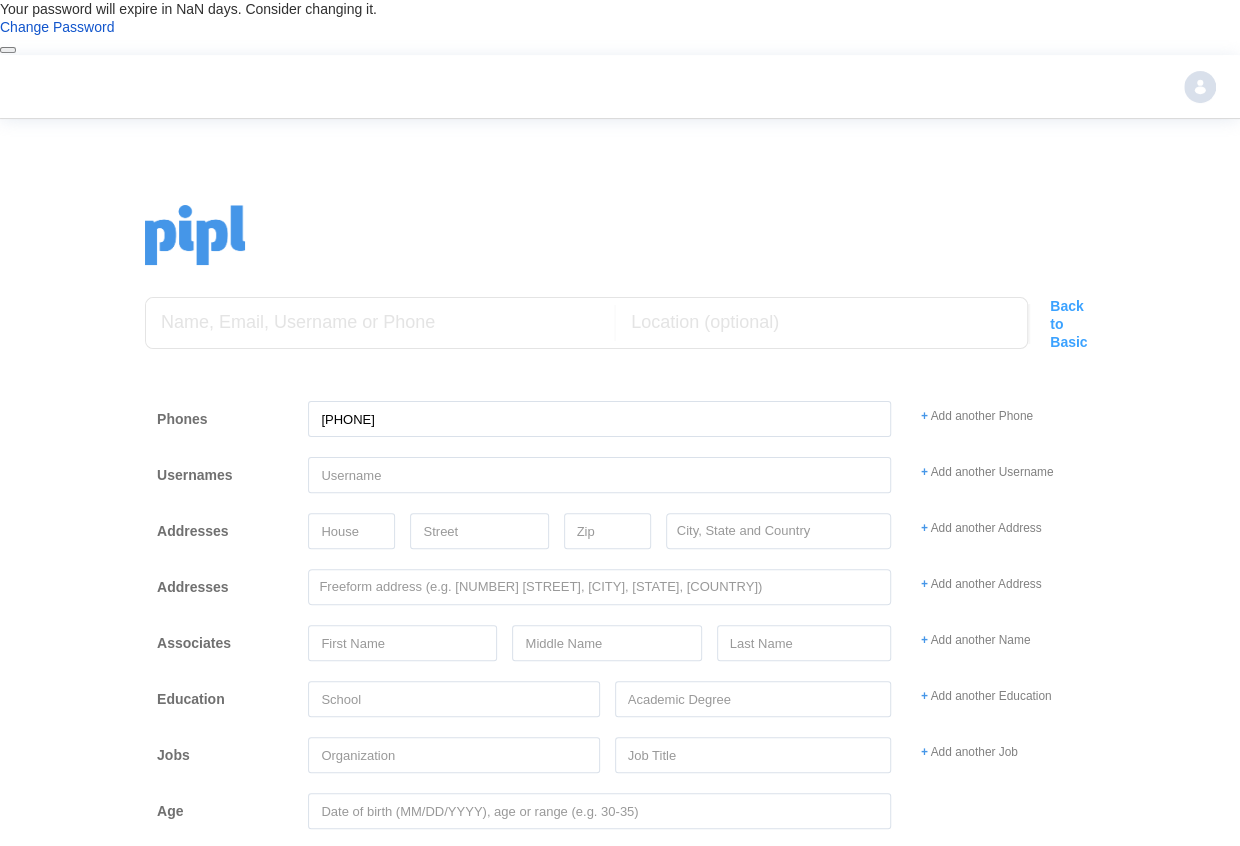 click on "Search" at bounding box center [252, 877] 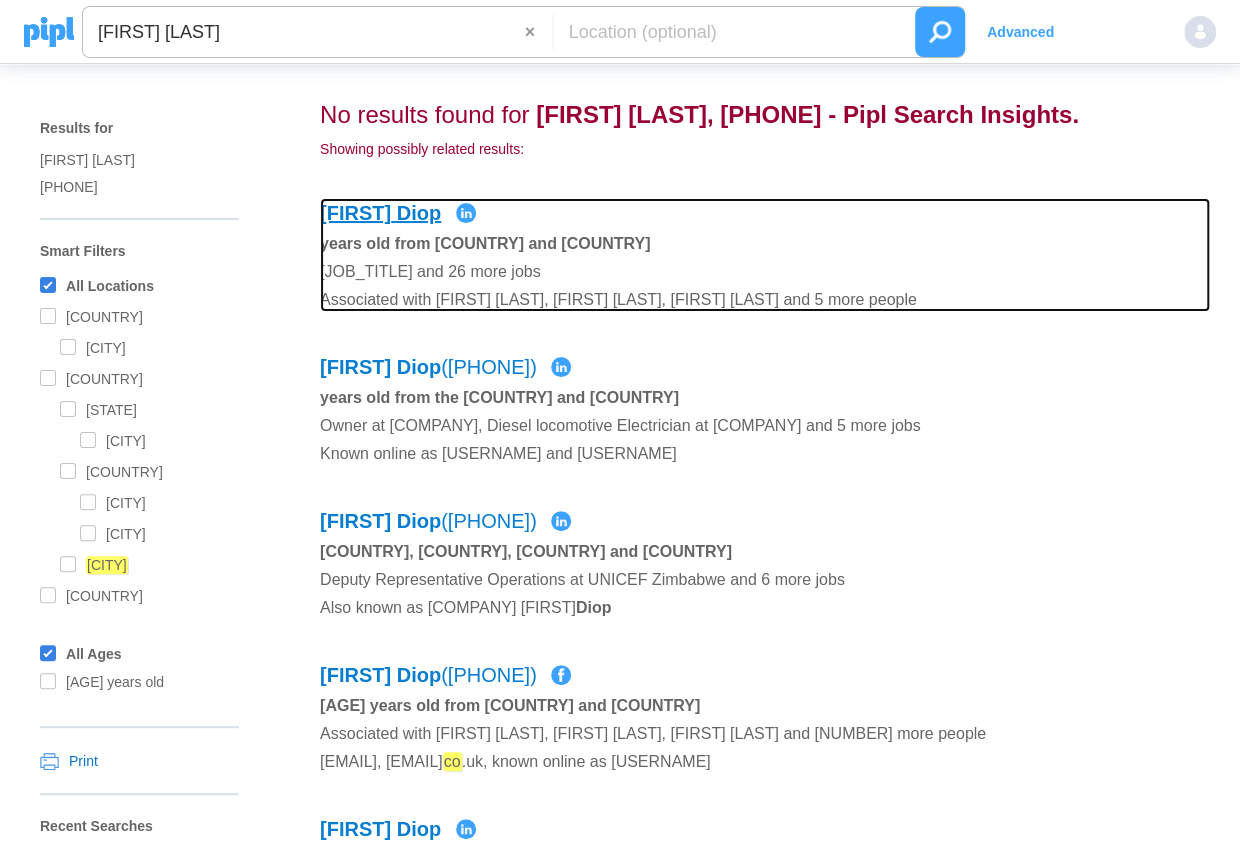 click on "Diop" at bounding box center [419, 213] 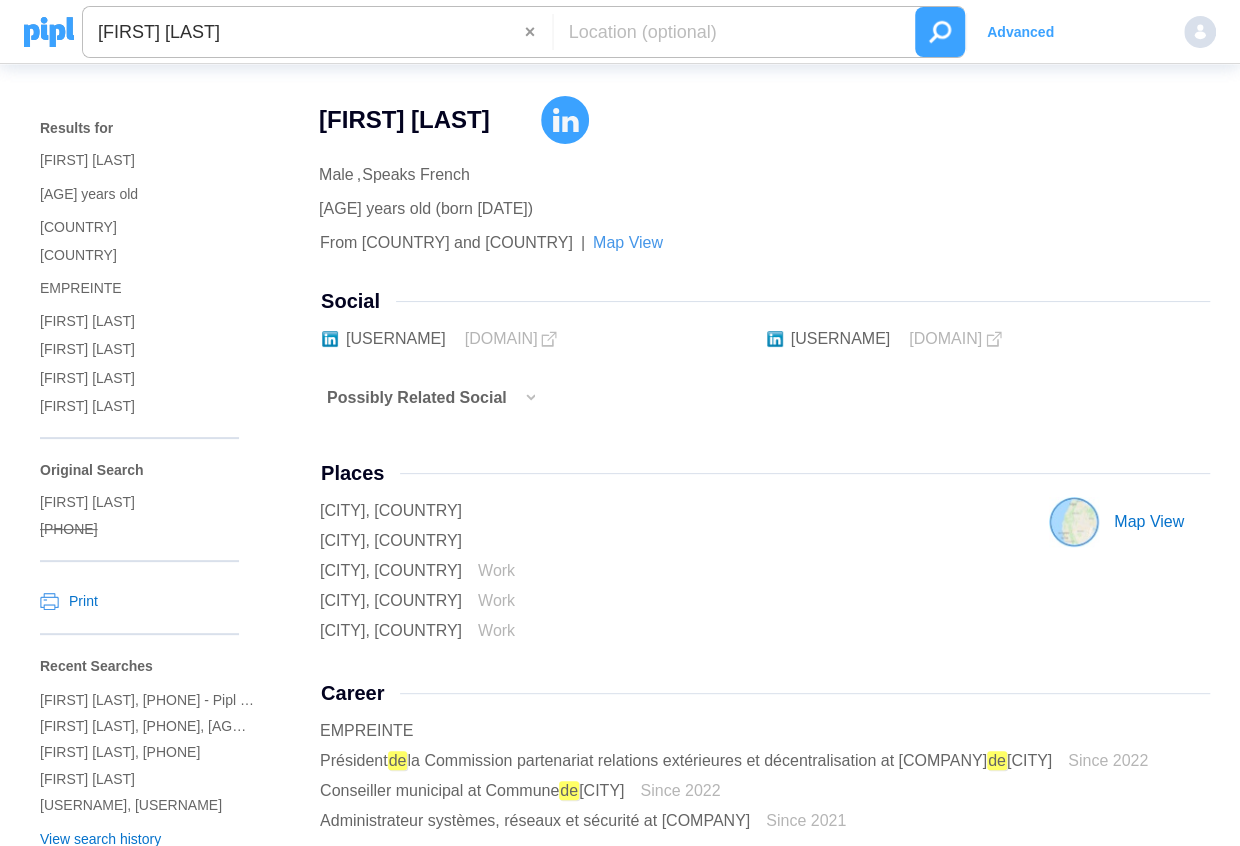 click on "Possibly Related Social" at bounding box center [417, 398] 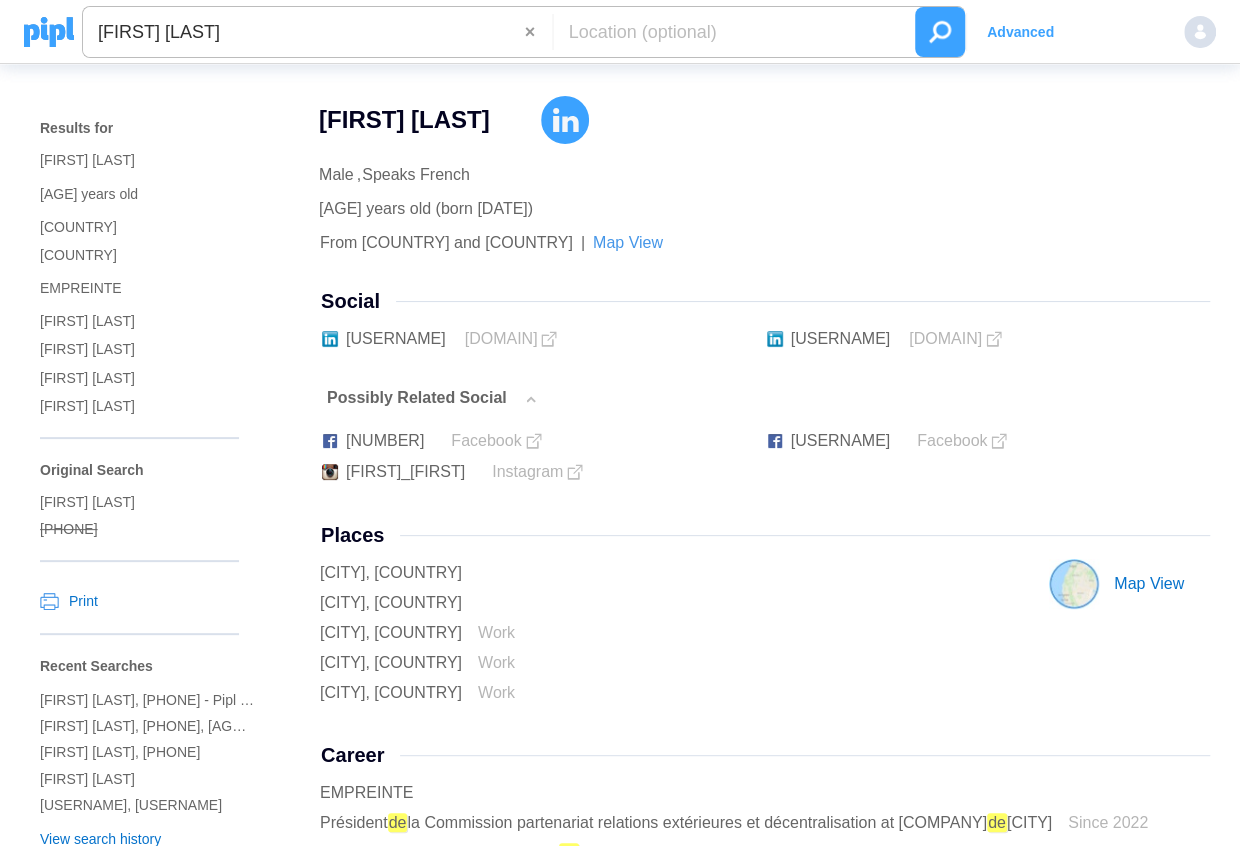 type 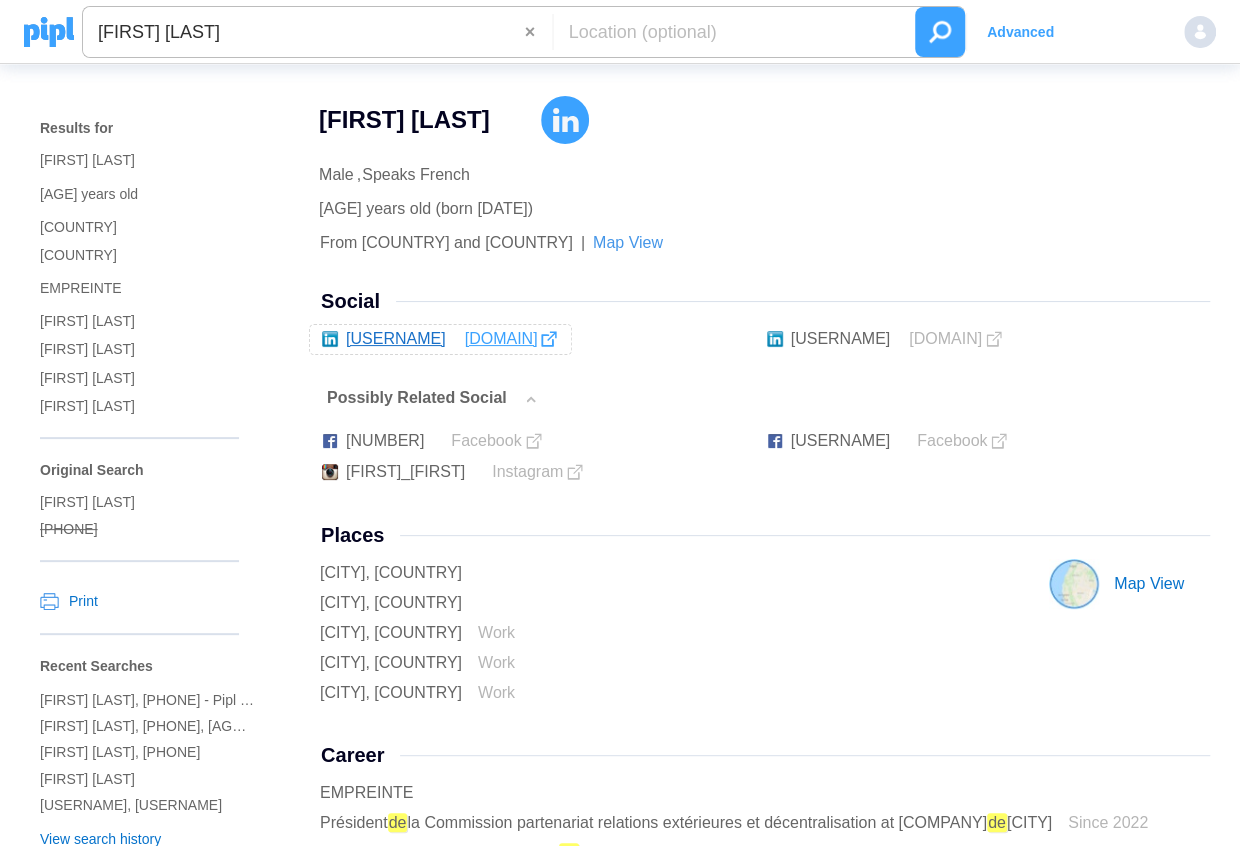 click on "[DOMAIN]" at bounding box center (510, 339) 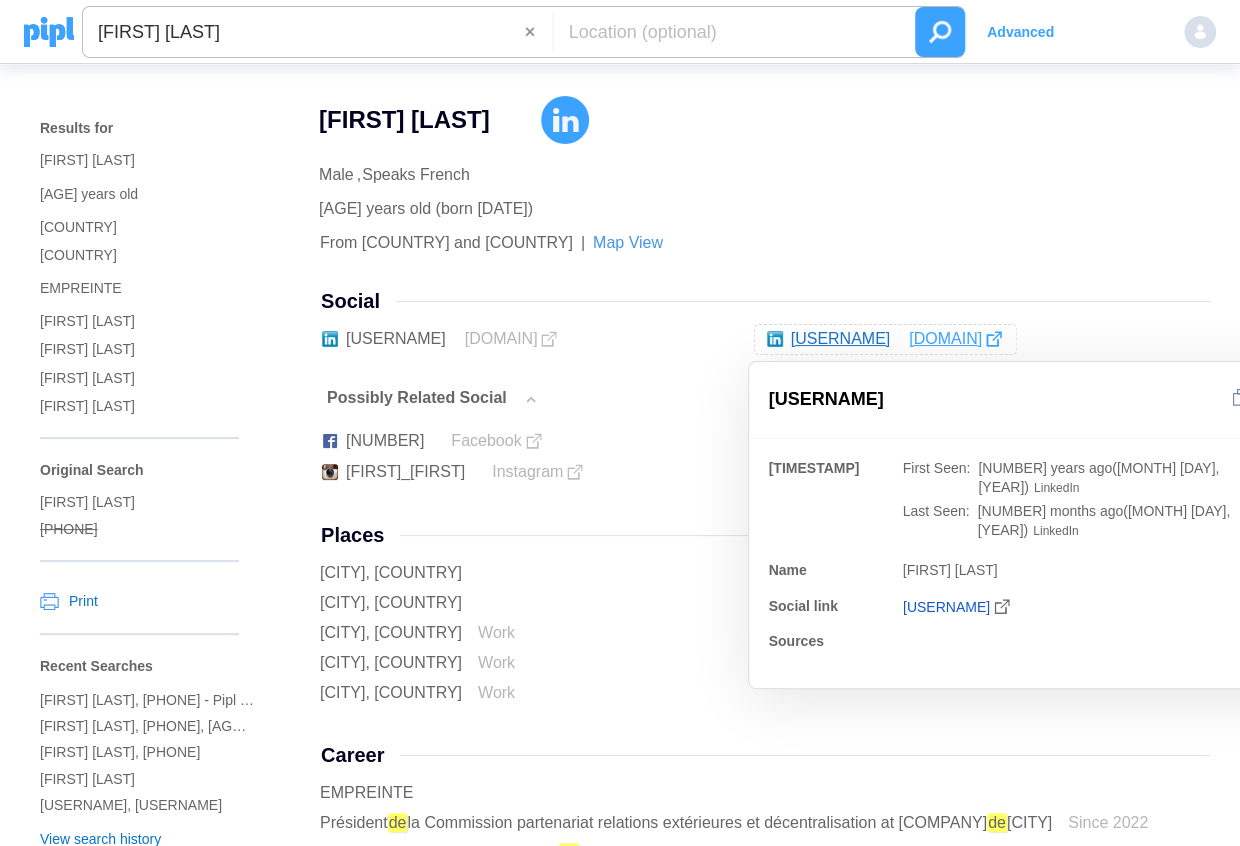 click on "[DOMAIN]" at bounding box center (954, 339) 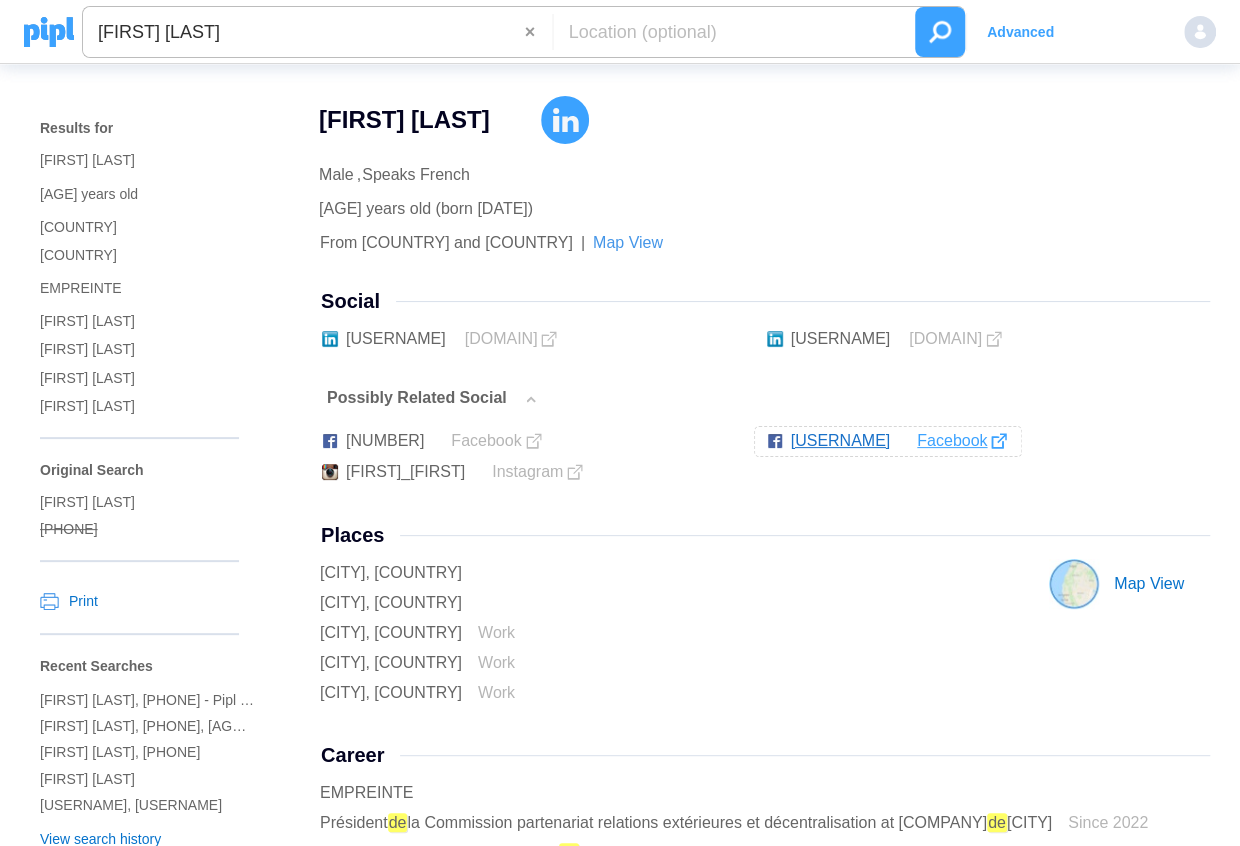 type 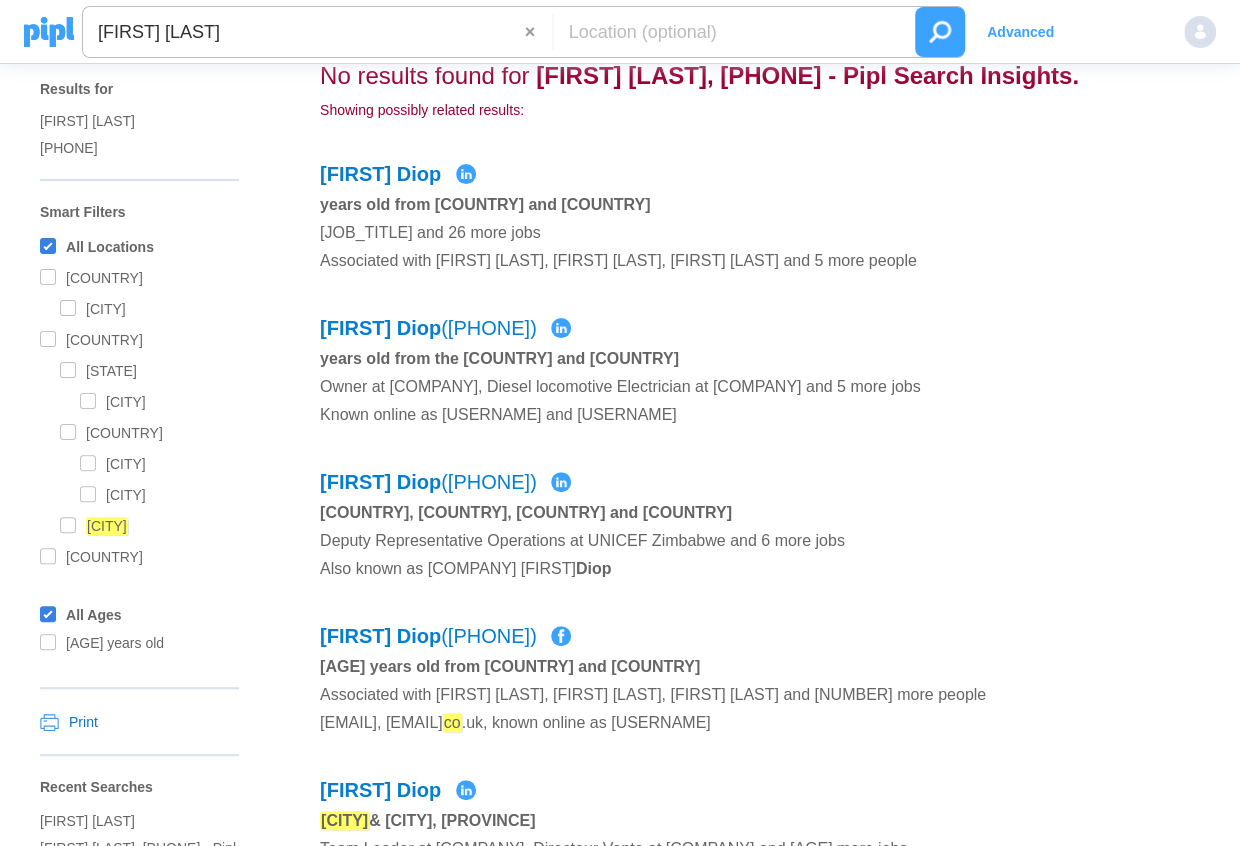 scroll, scrollTop: 0, scrollLeft: 0, axis: both 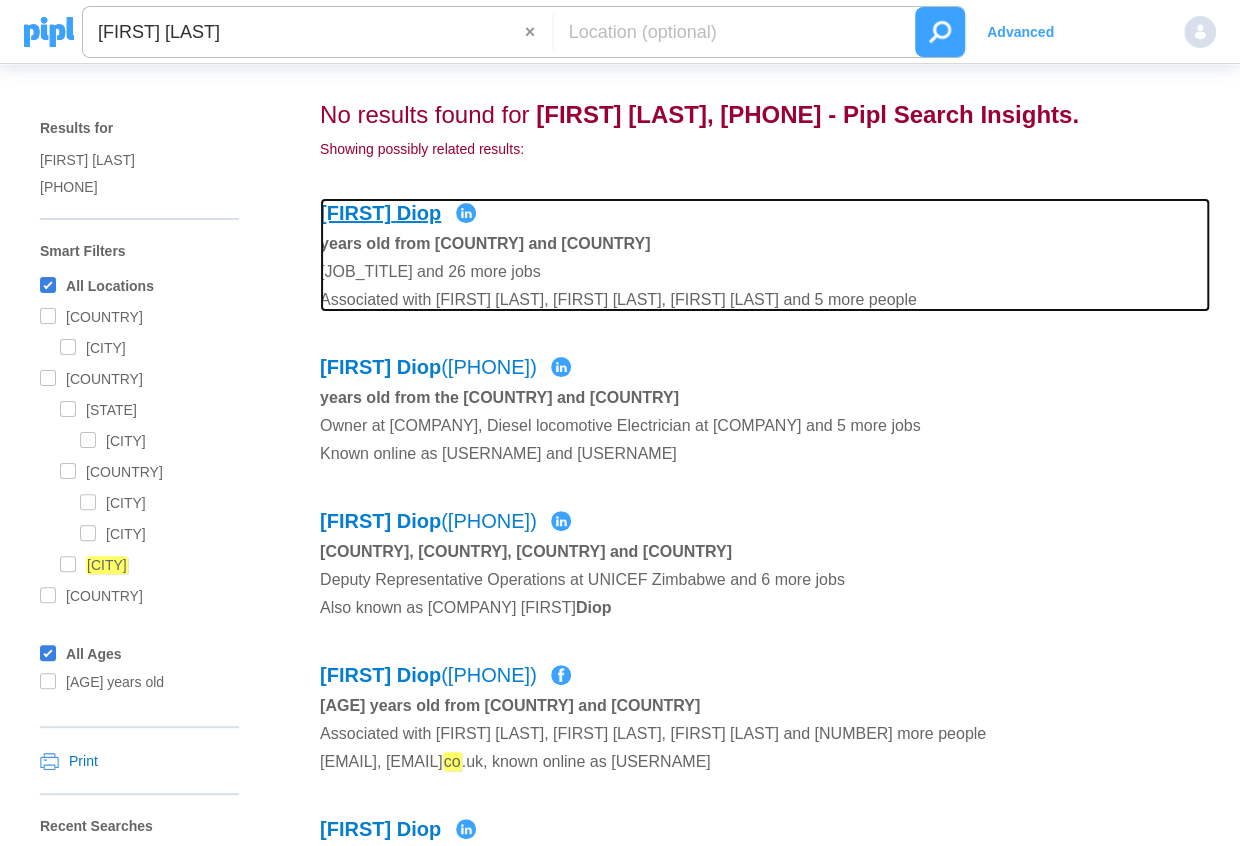 click on "Diop" at bounding box center (419, 213) 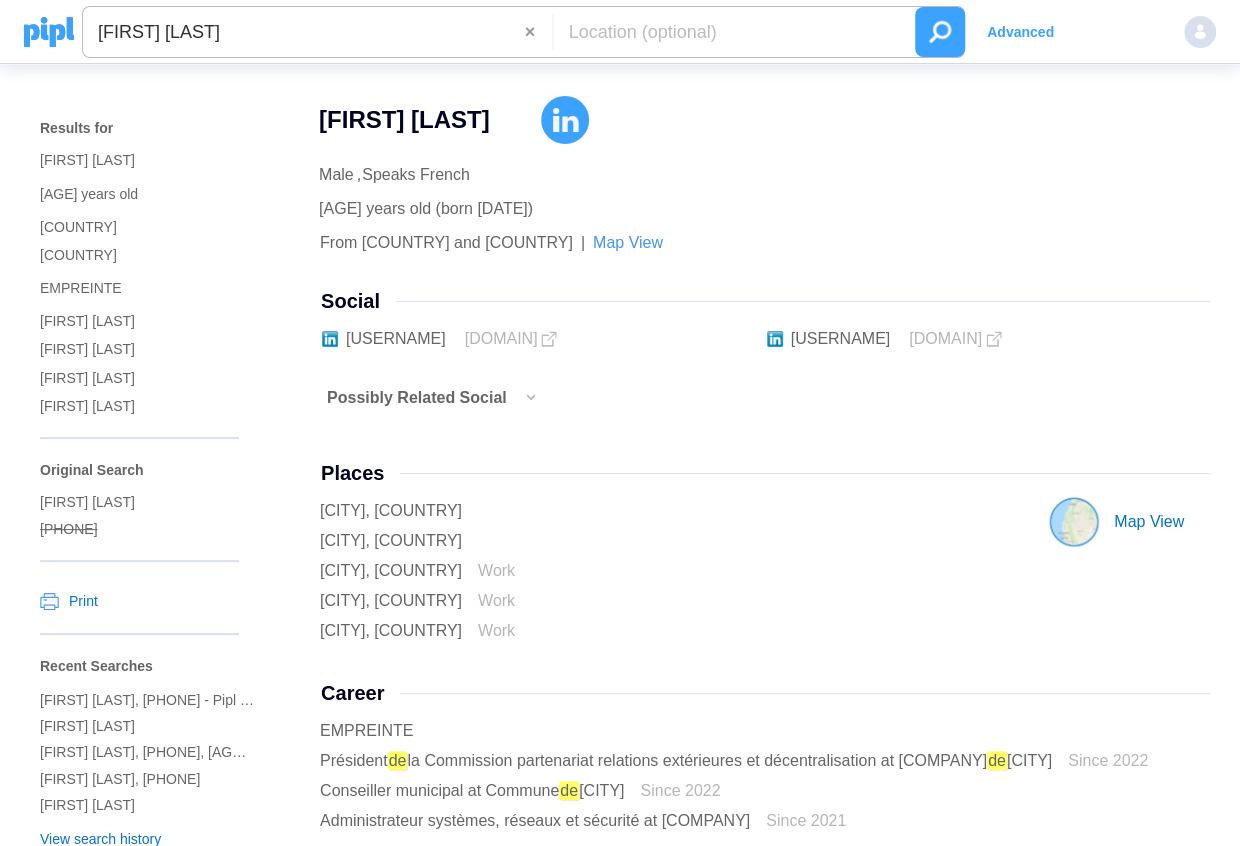 click on "Possibly Related Social" at bounding box center (417, 398) 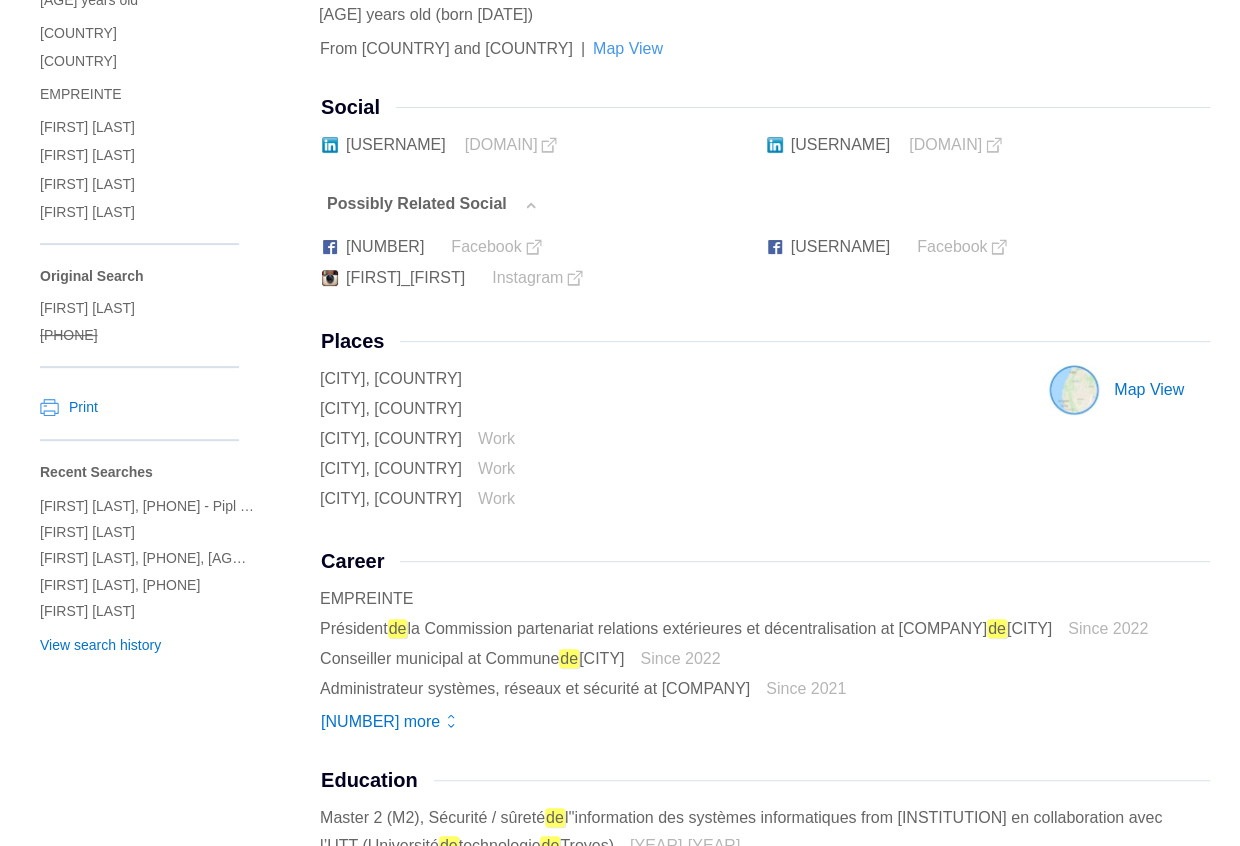 scroll, scrollTop: 179, scrollLeft: 0, axis: vertical 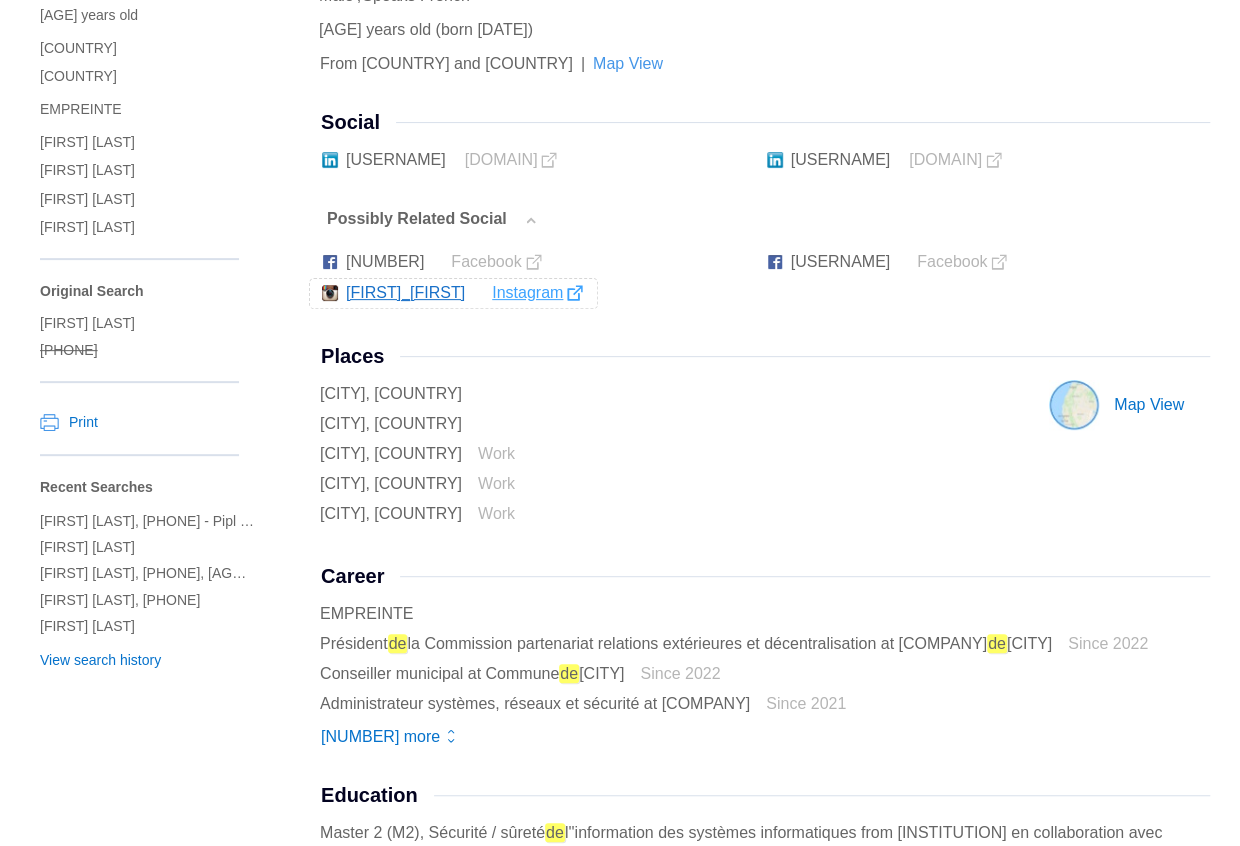 click on "instagram" at bounding box center (536, 293) 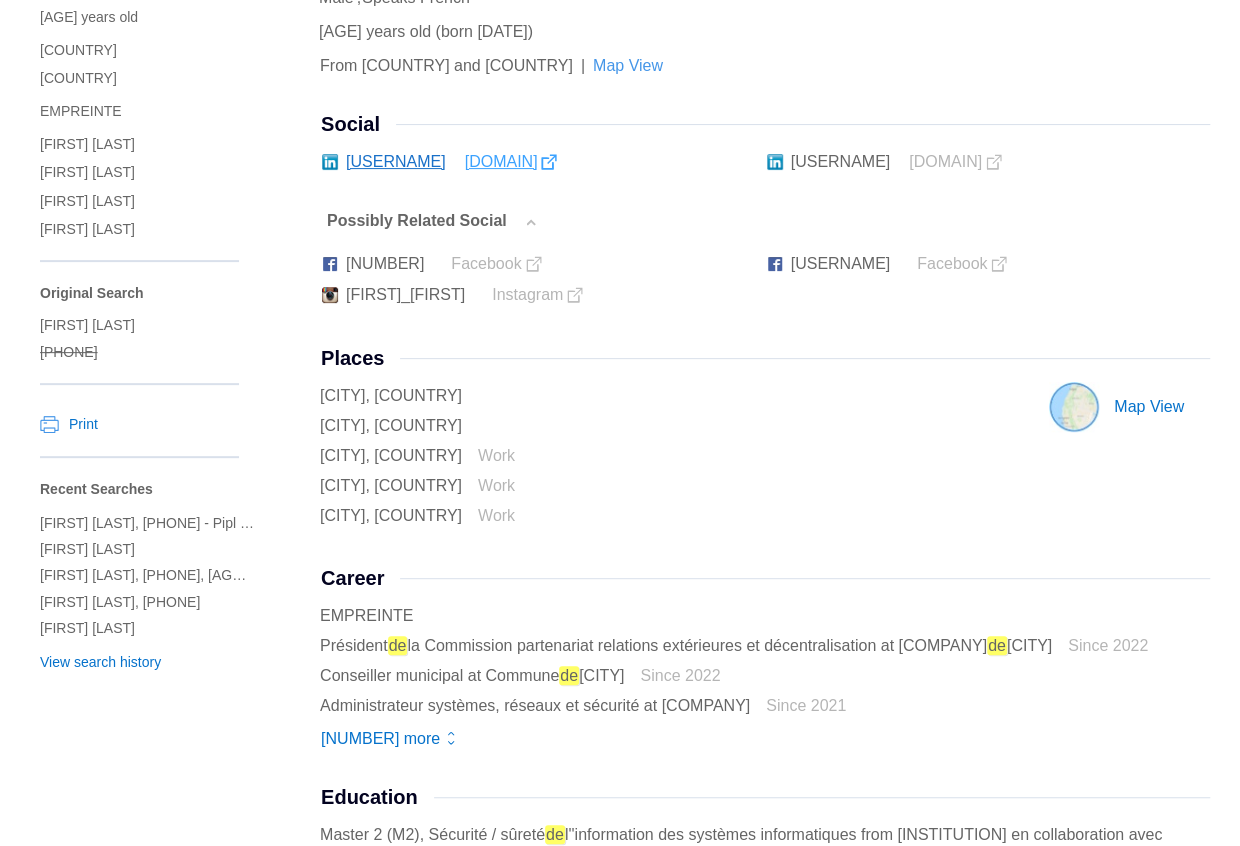scroll, scrollTop: 0, scrollLeft: 0, axis: both 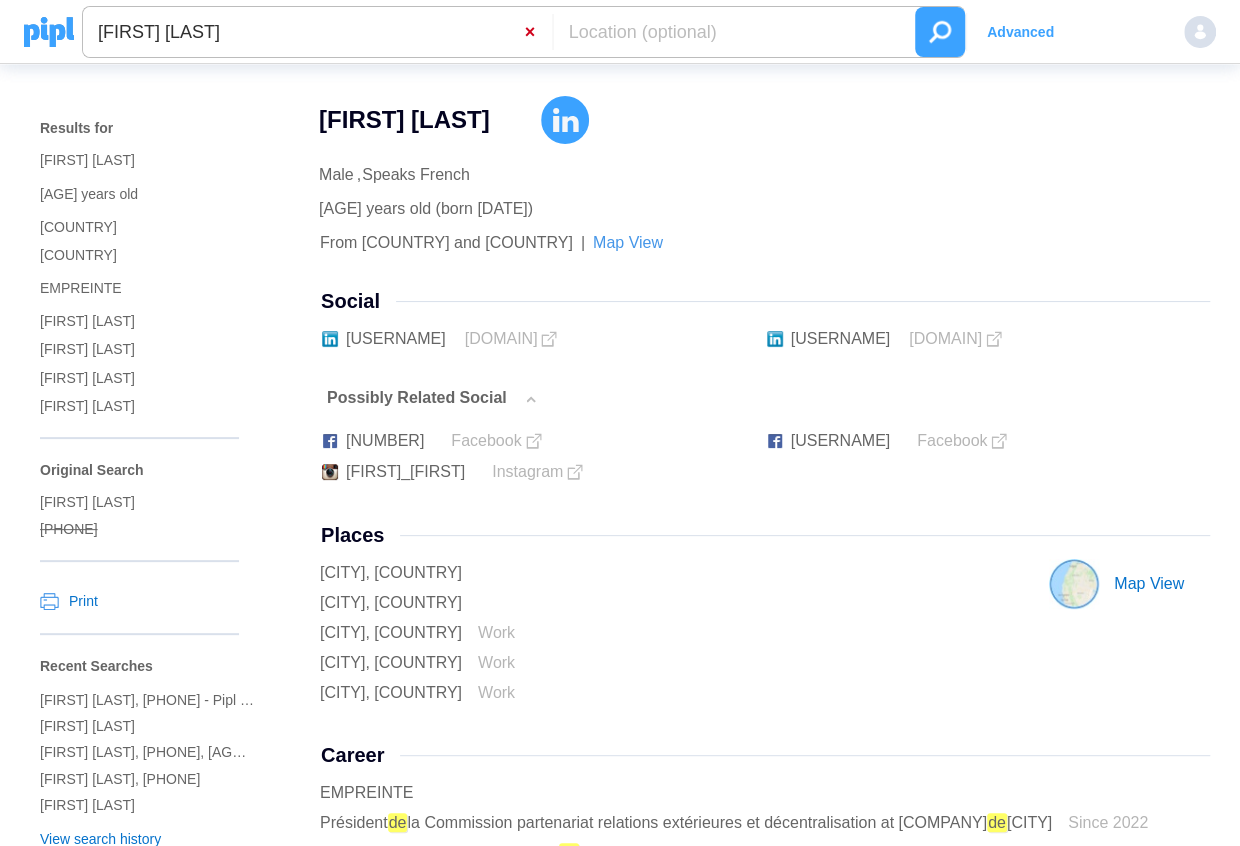 drag, startPoint x: 520, startPoint y: 31, endPoint x: 530, endPoint y: 36, distance: 11.18034 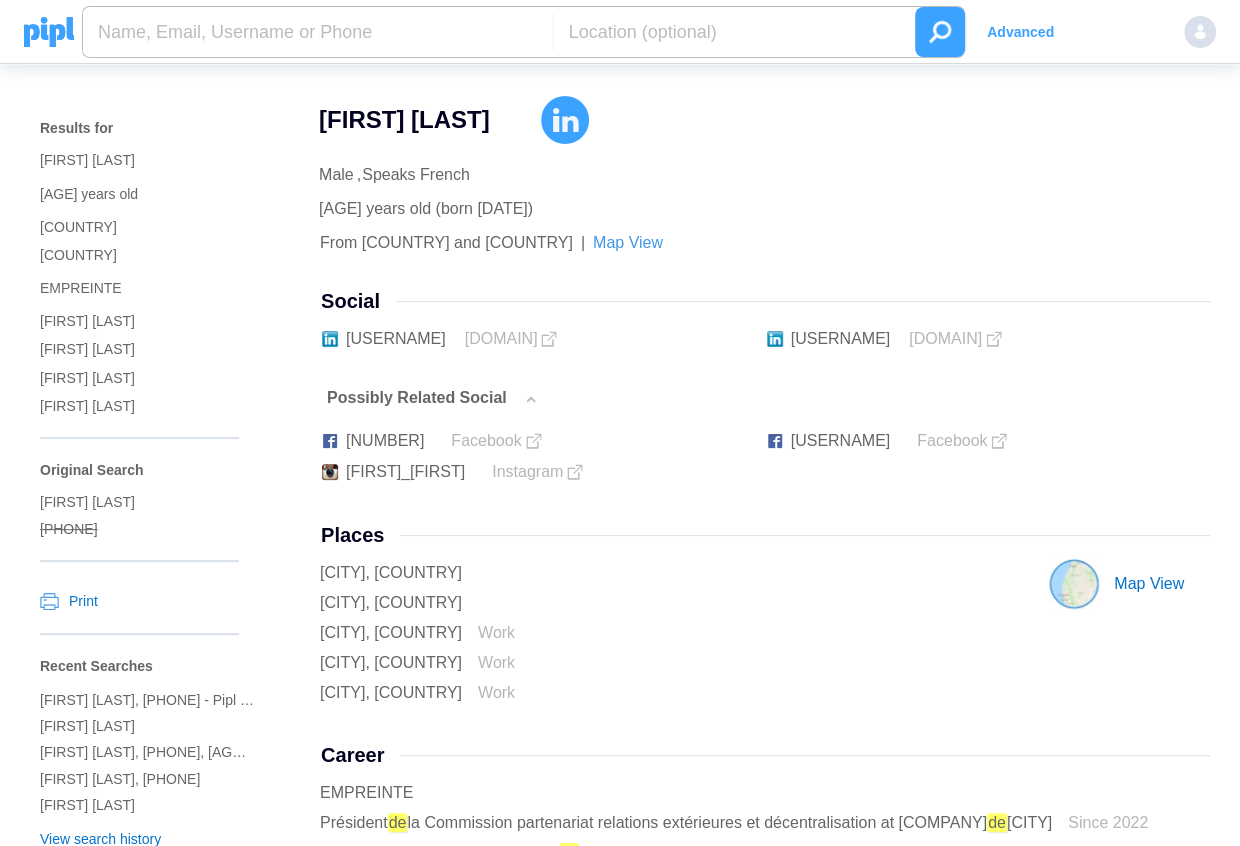 click at bounding box center [317, 32] 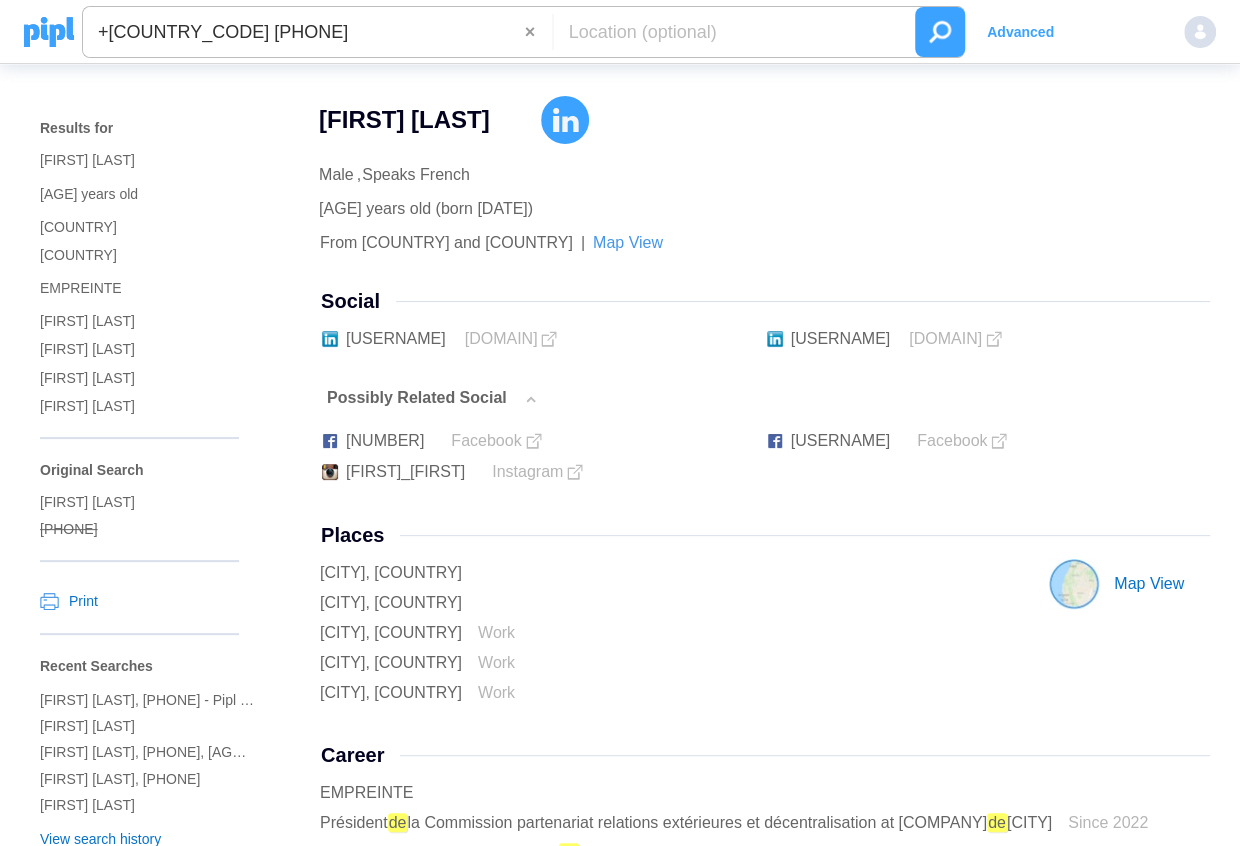 type on "+[COUNTRY_CODE] [PHONE]" 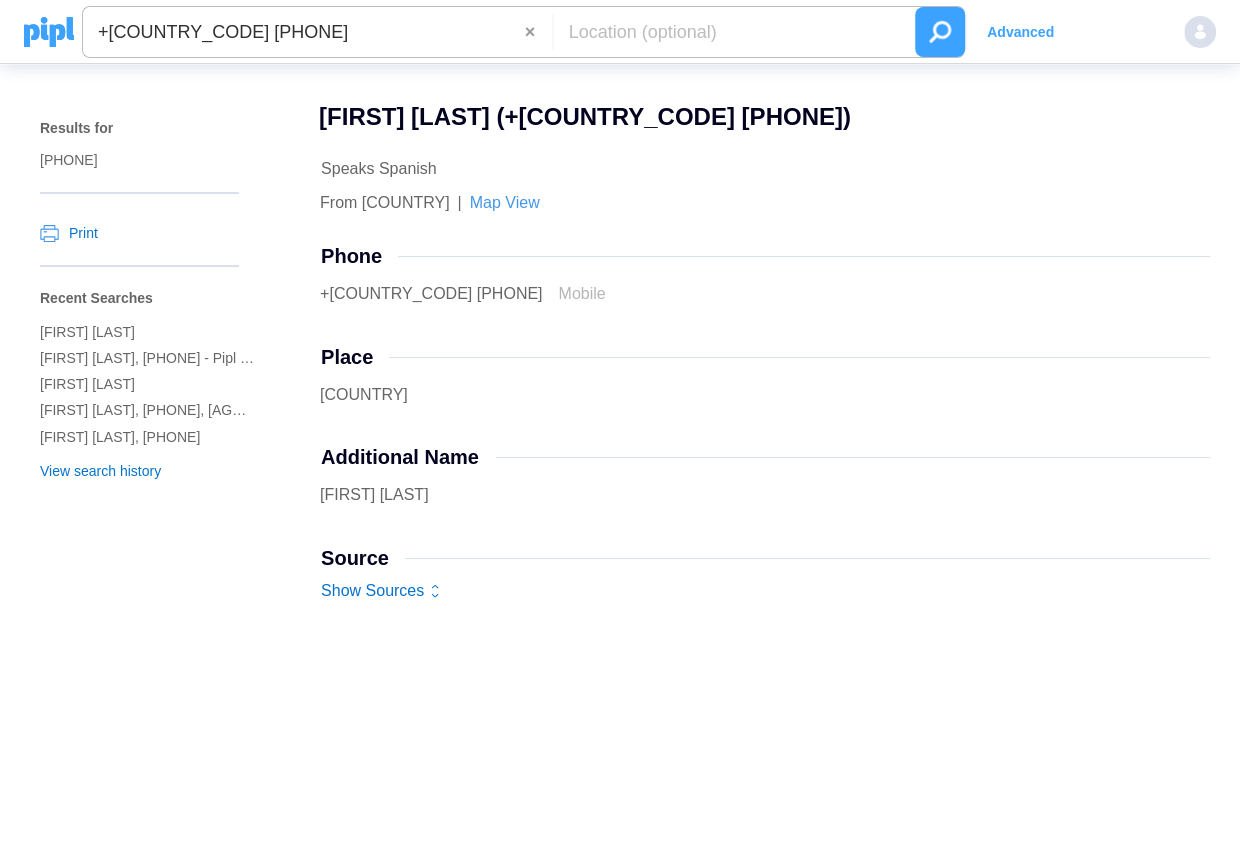 click on "Advanced" at bounding box center (1020, 32) 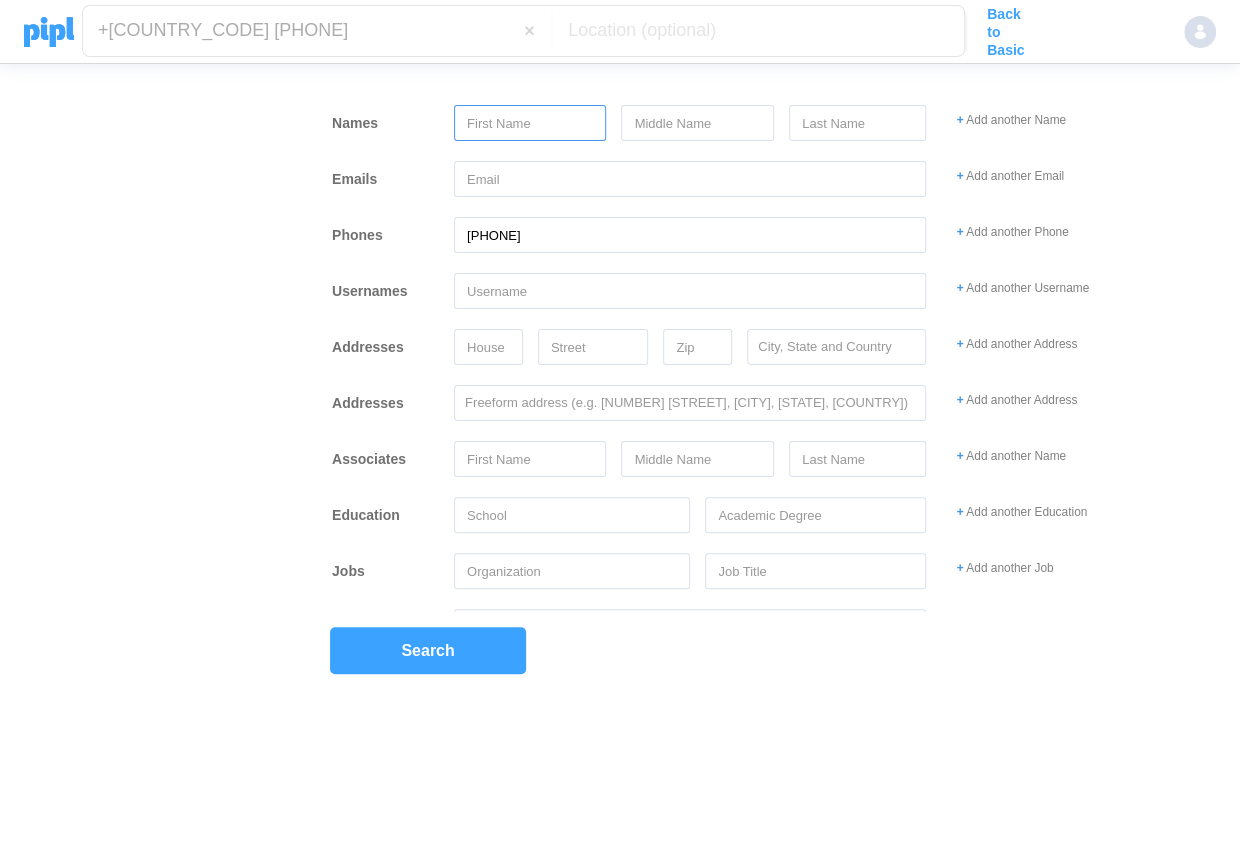 click at bounding box center [530, 123] 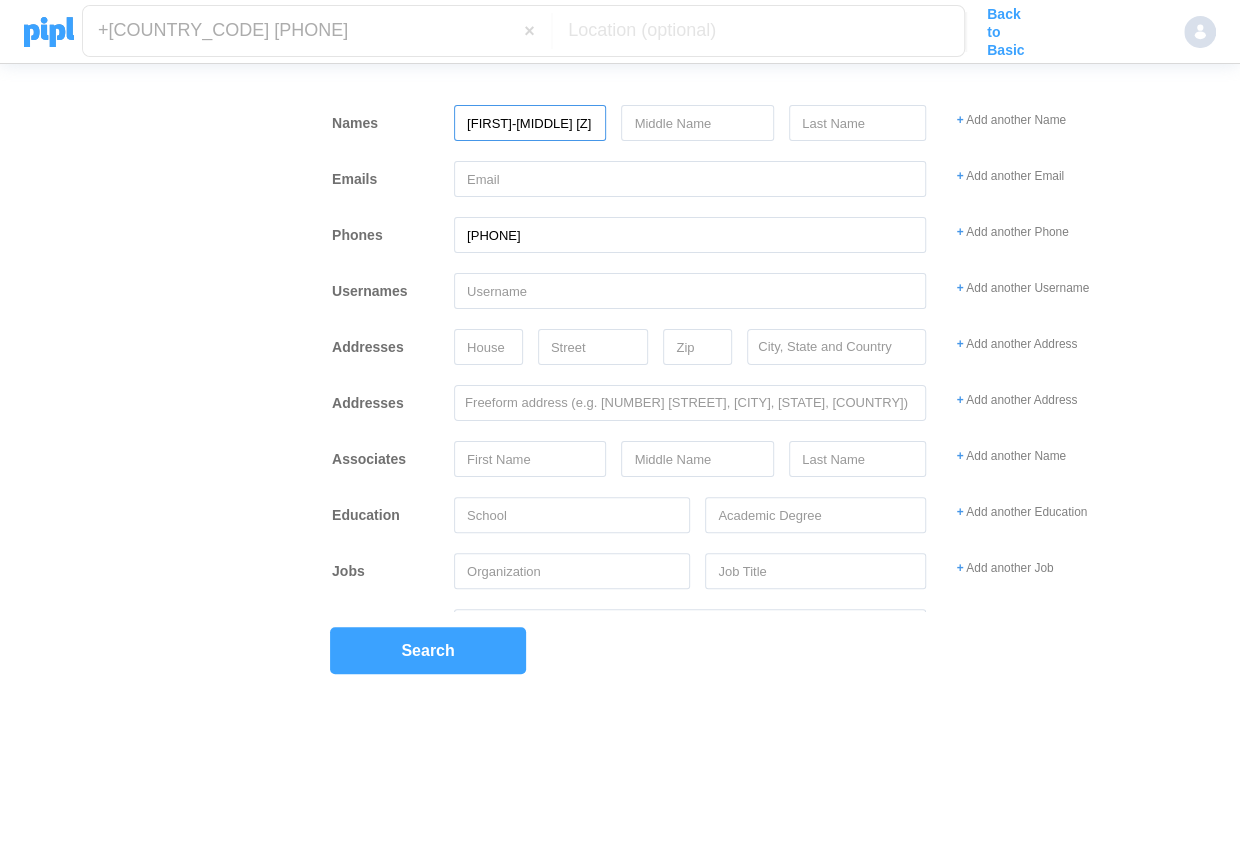 scroll, scrollTop: 0, scrollLeft: 0, axis: both 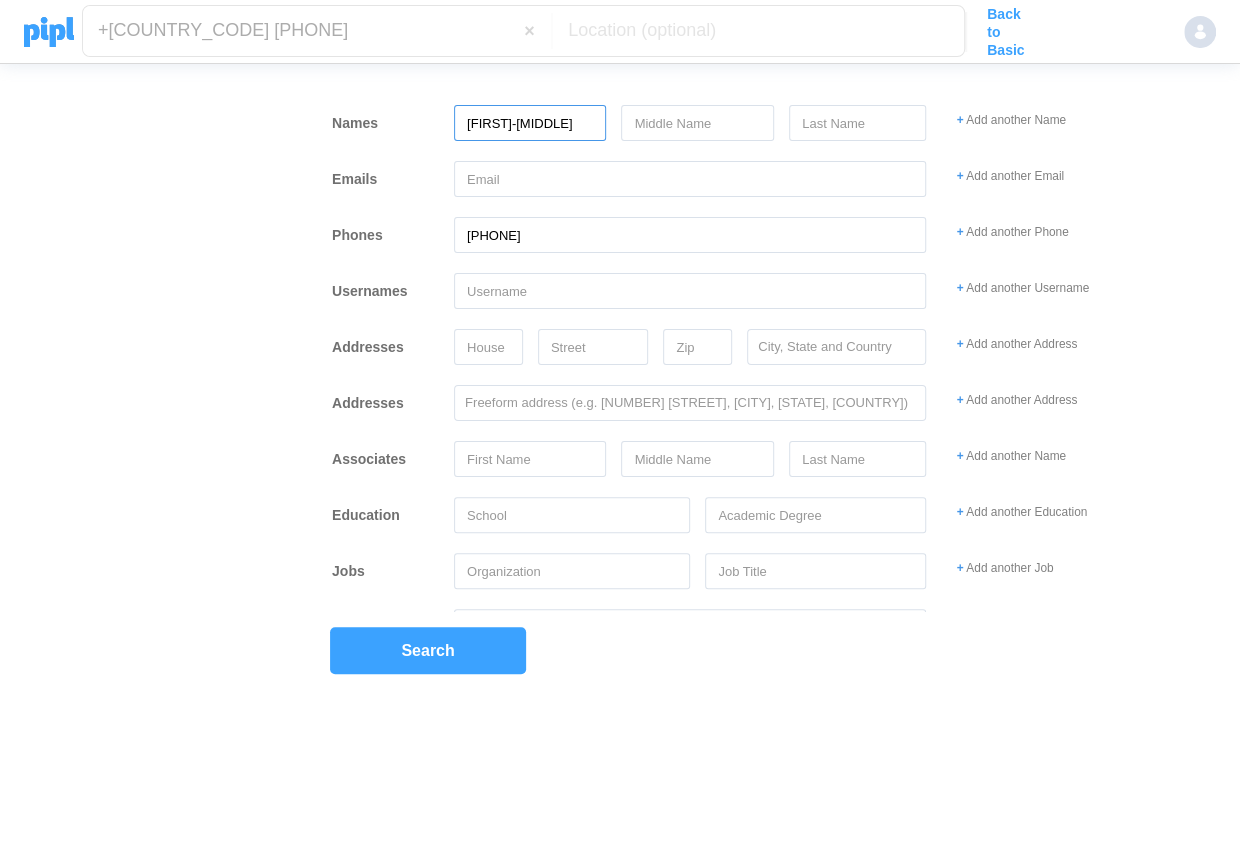 type on "[FIRST]-[MIDDLE]" 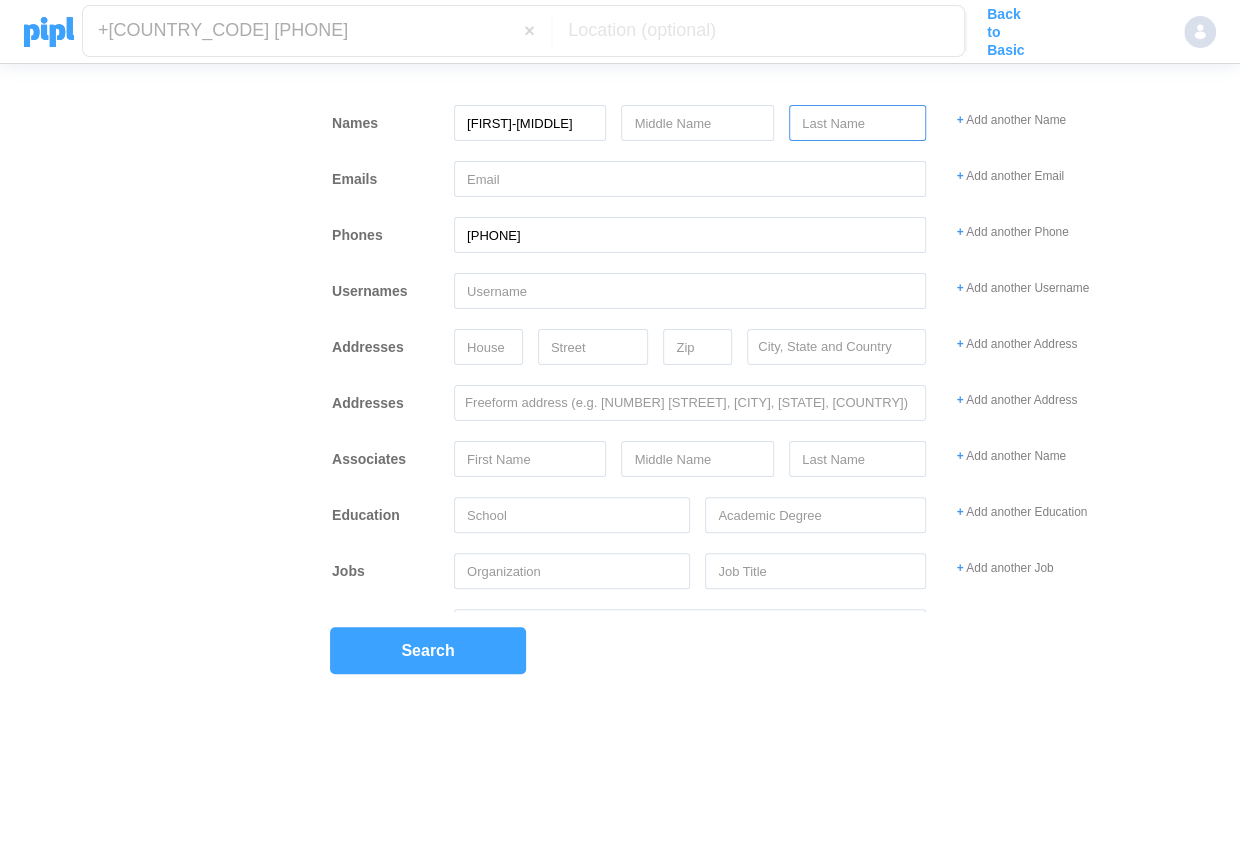 click at bounding box center [858, 123] 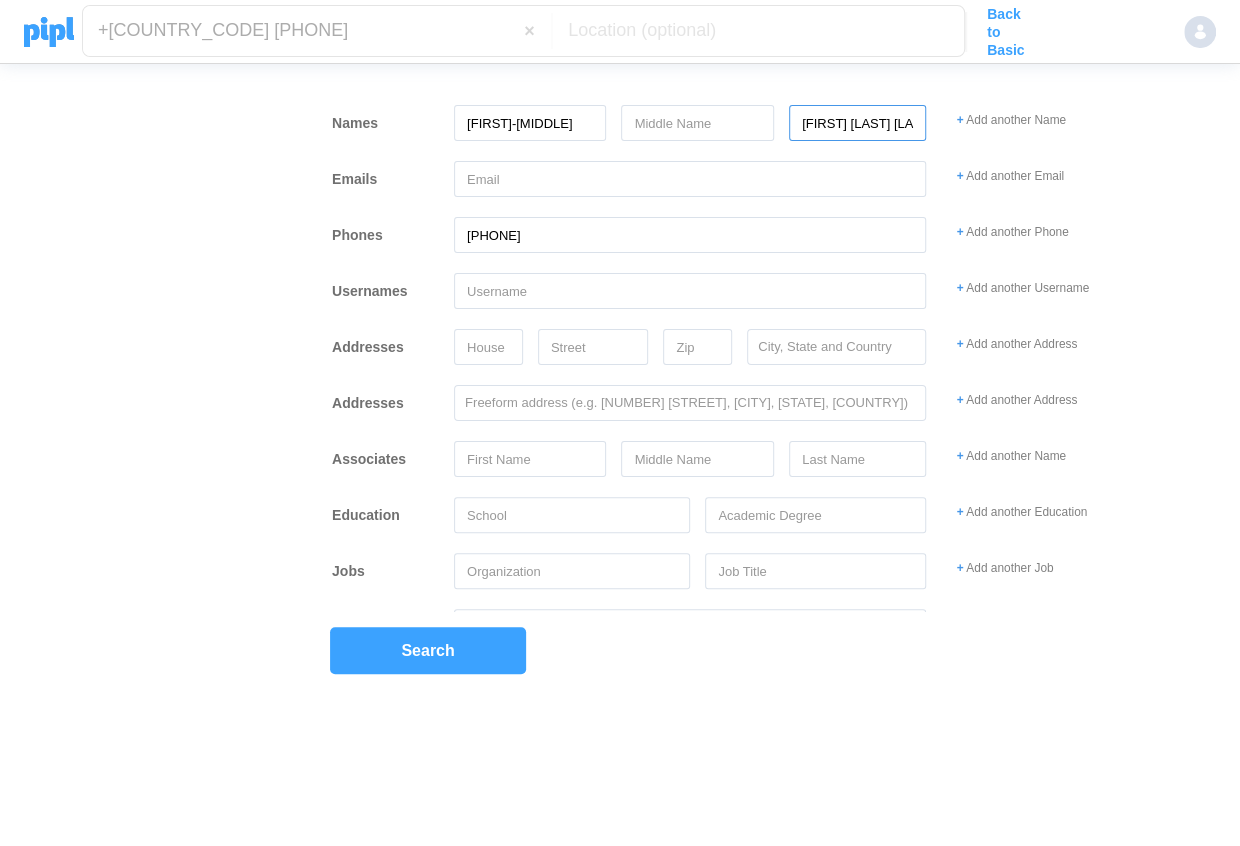 scroll, scrollTop: 0, scrollLeft: 81, axis: horizontal 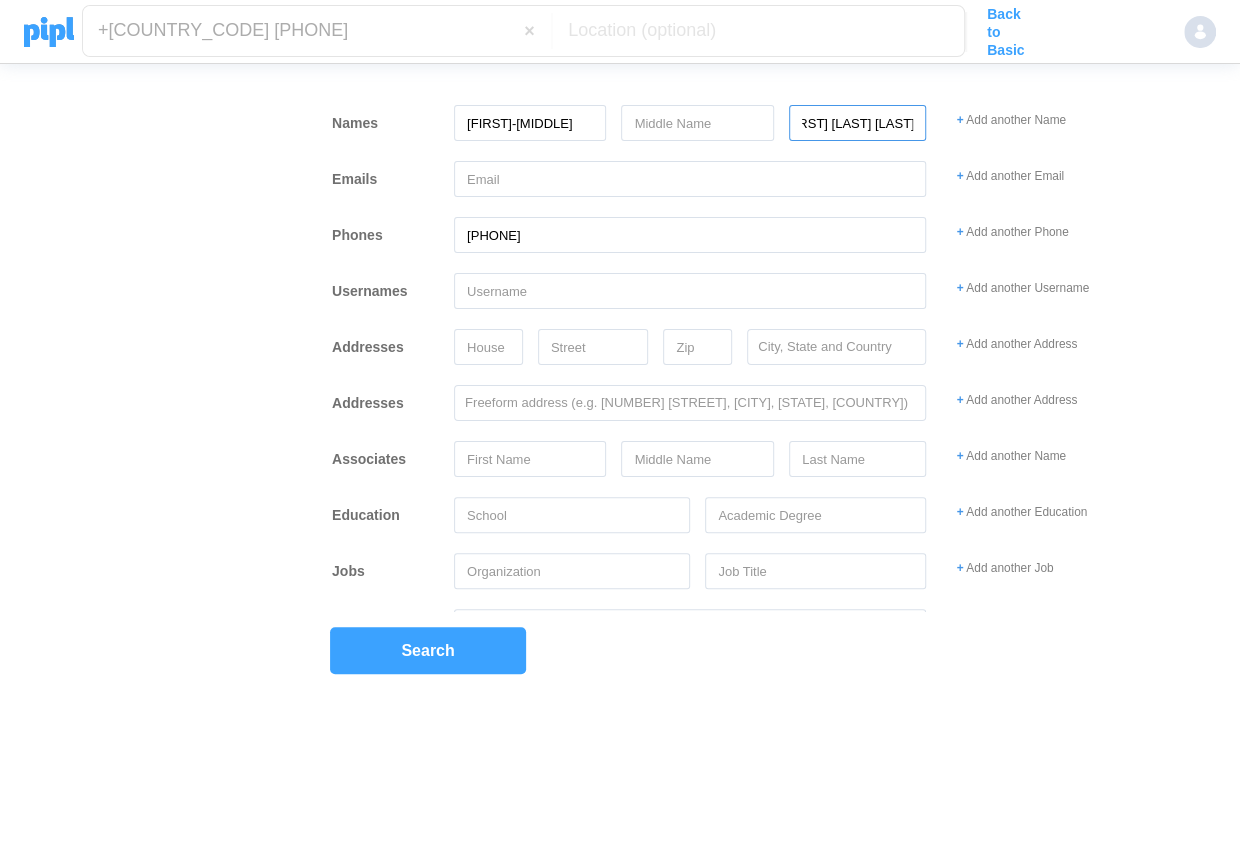 click on "[FIRST] [LAST] [LAST]" at bounding box center (858, 123) 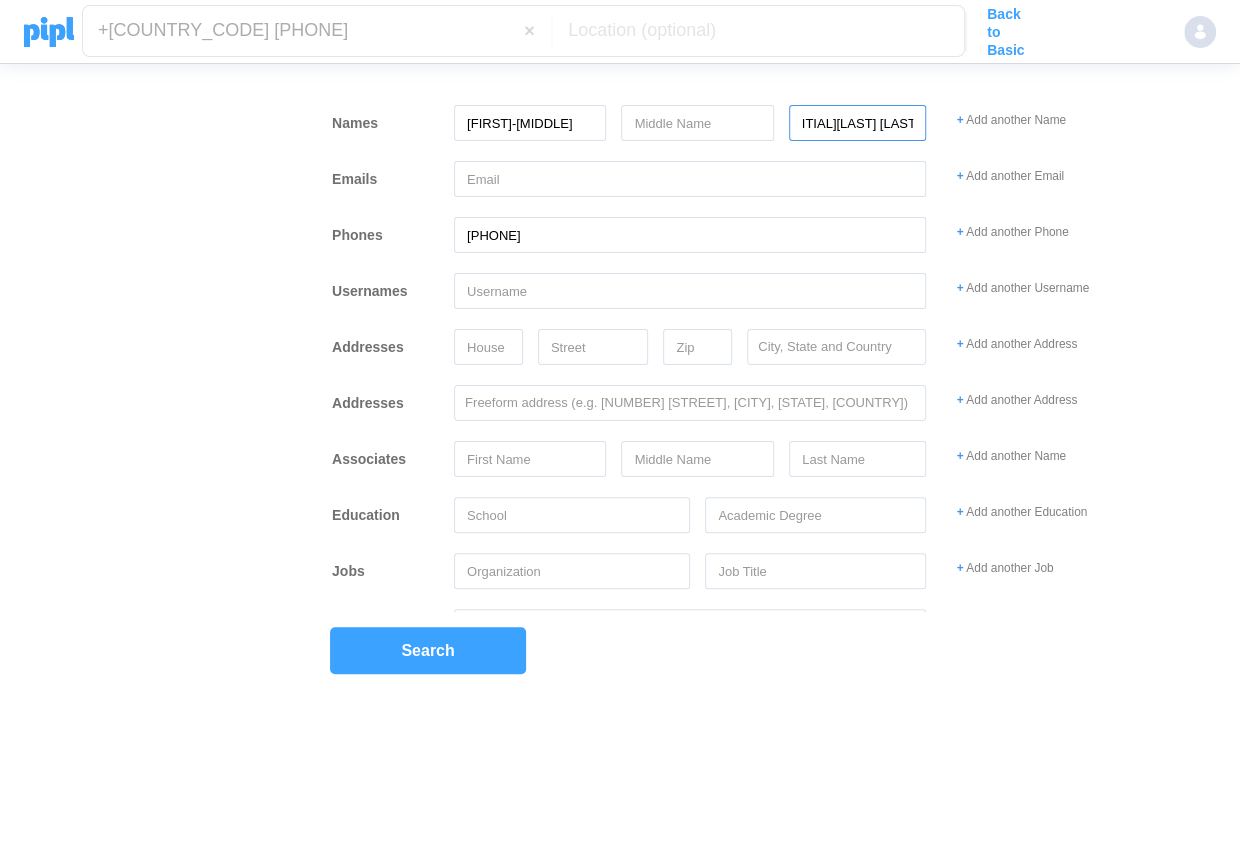 scroll, scrollTop: 0, scrollLeft: 0, axis: both 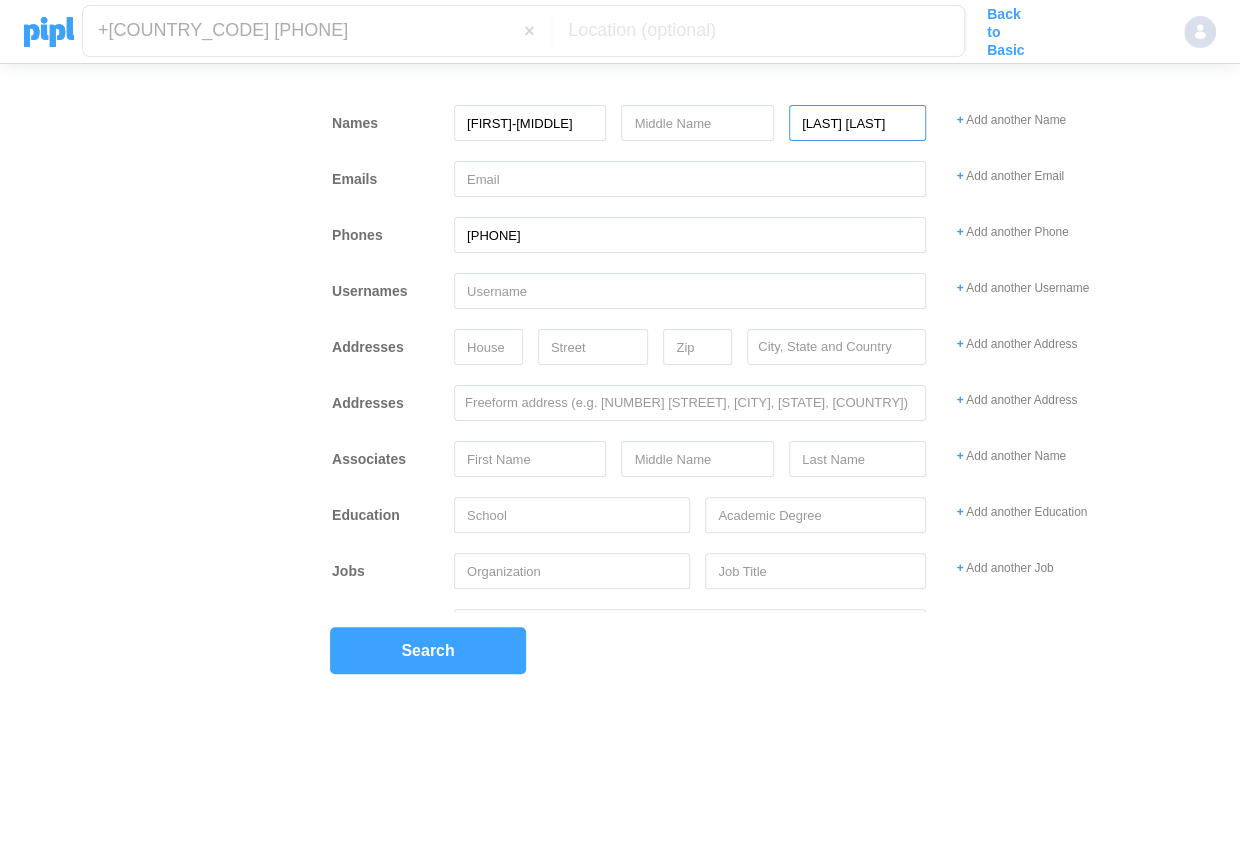 type on "[LAST] [LAST]" 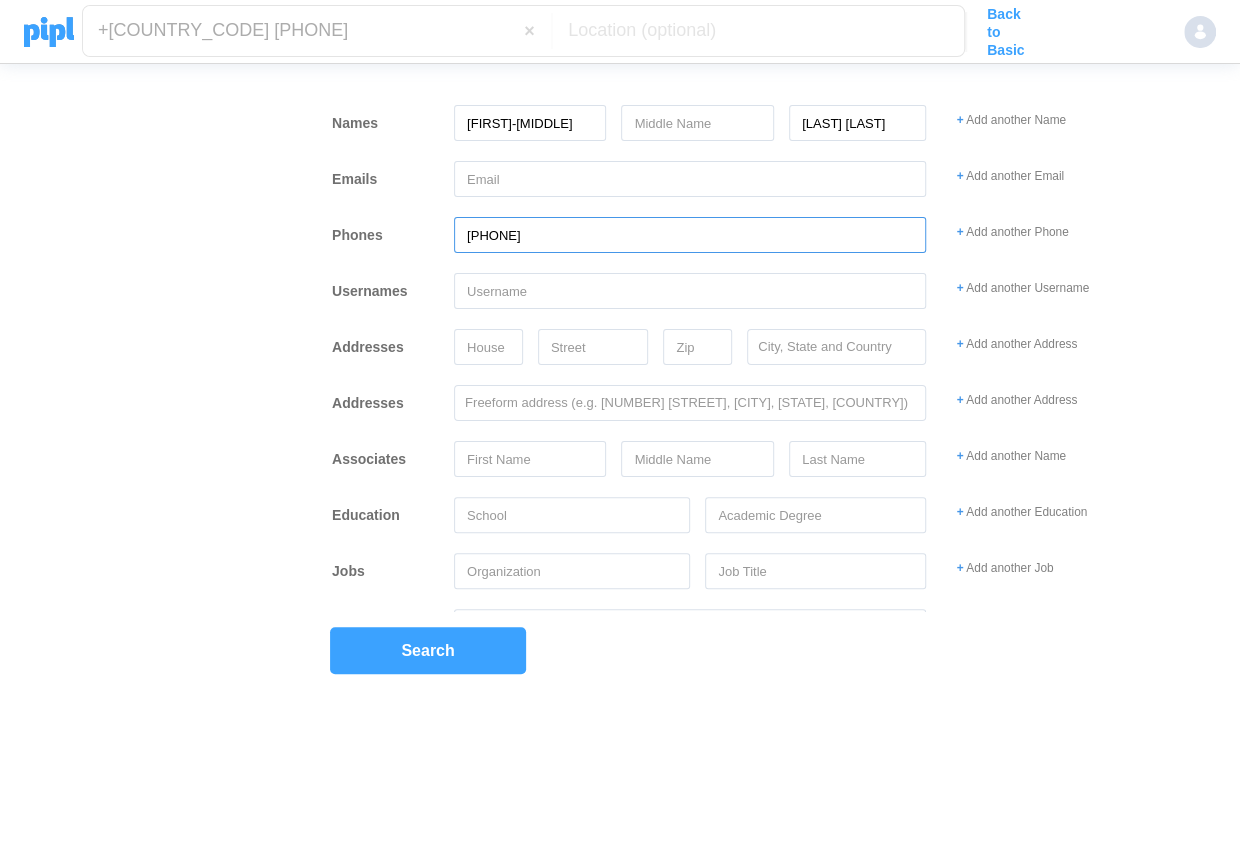 drag, startPoint x: 583, startPoint y: 234, endPoint x: 391, endPoint y: 234, distance: 192 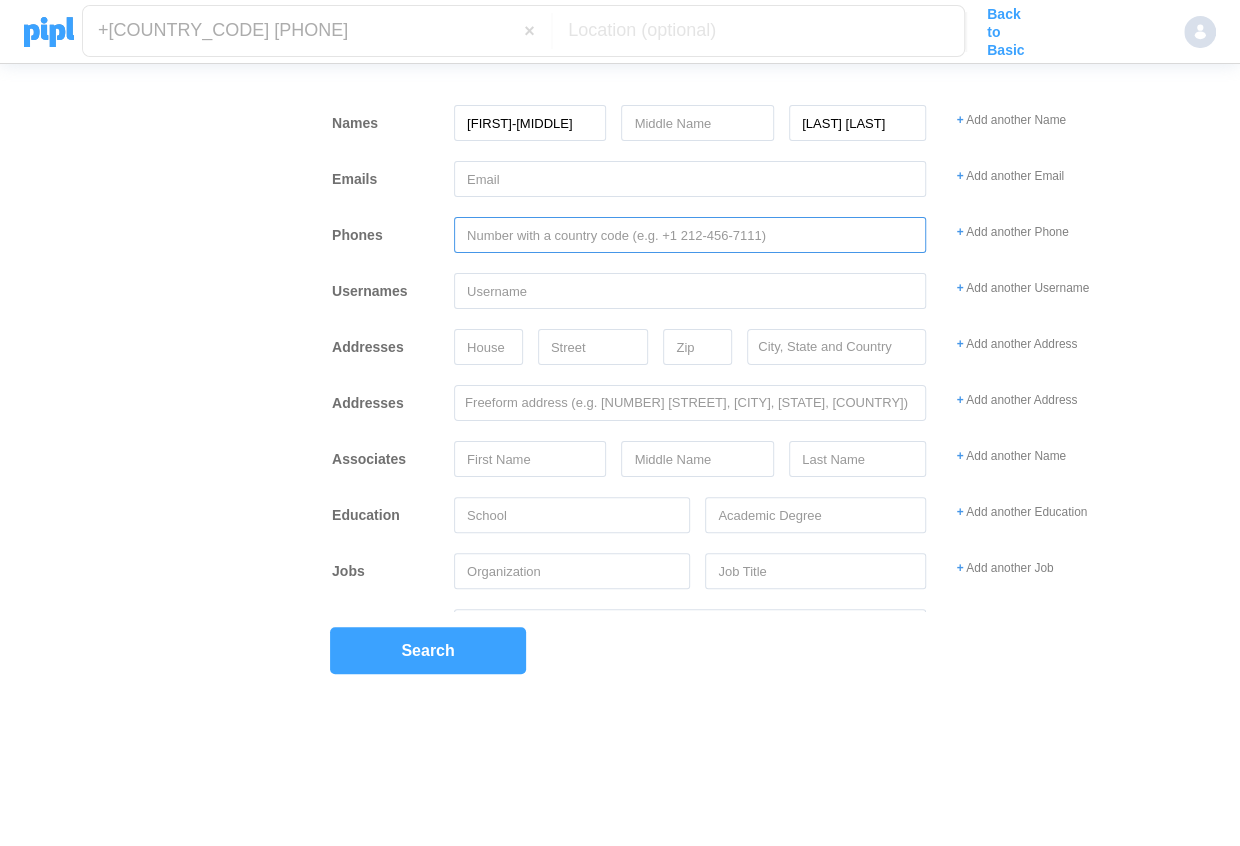 click at bounding box center (690, 235) 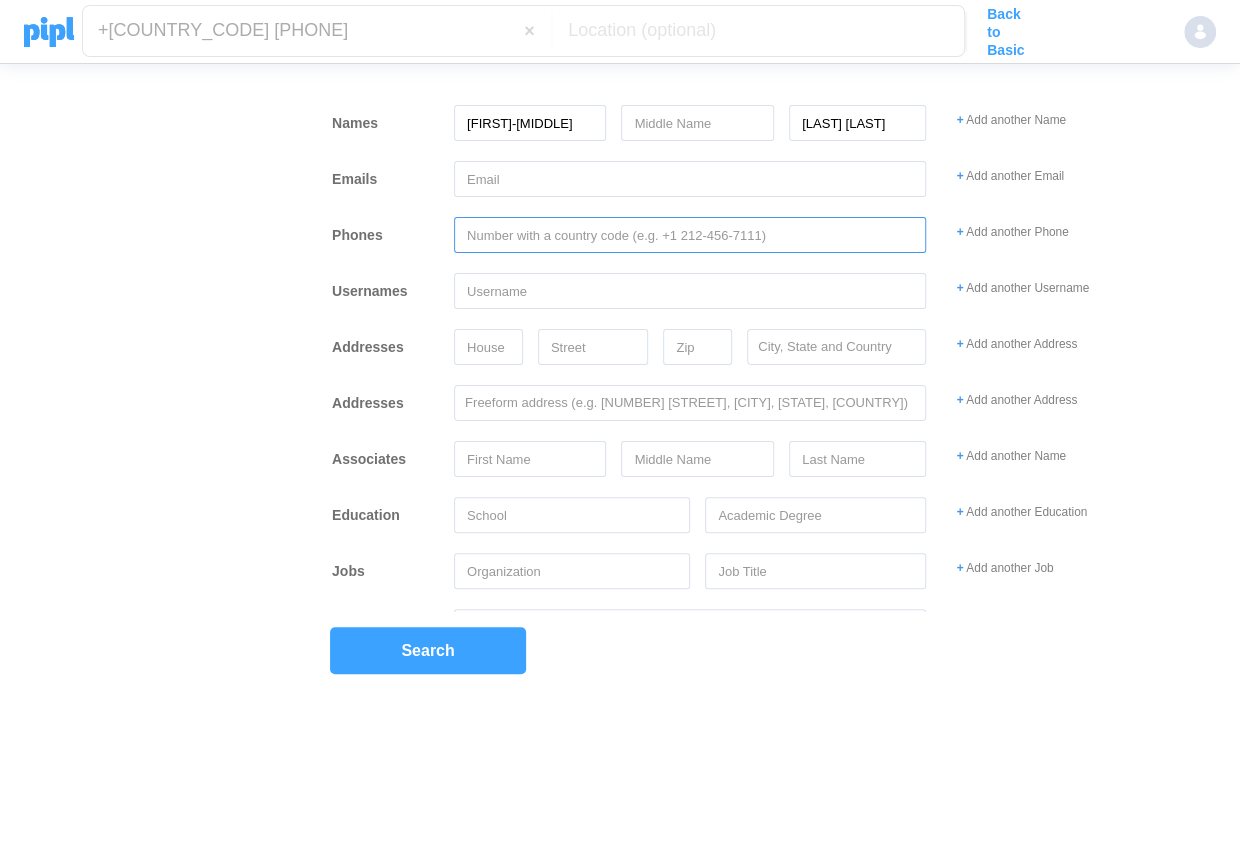 paste on "+[COUNTRY_CODE] [PHONE]" 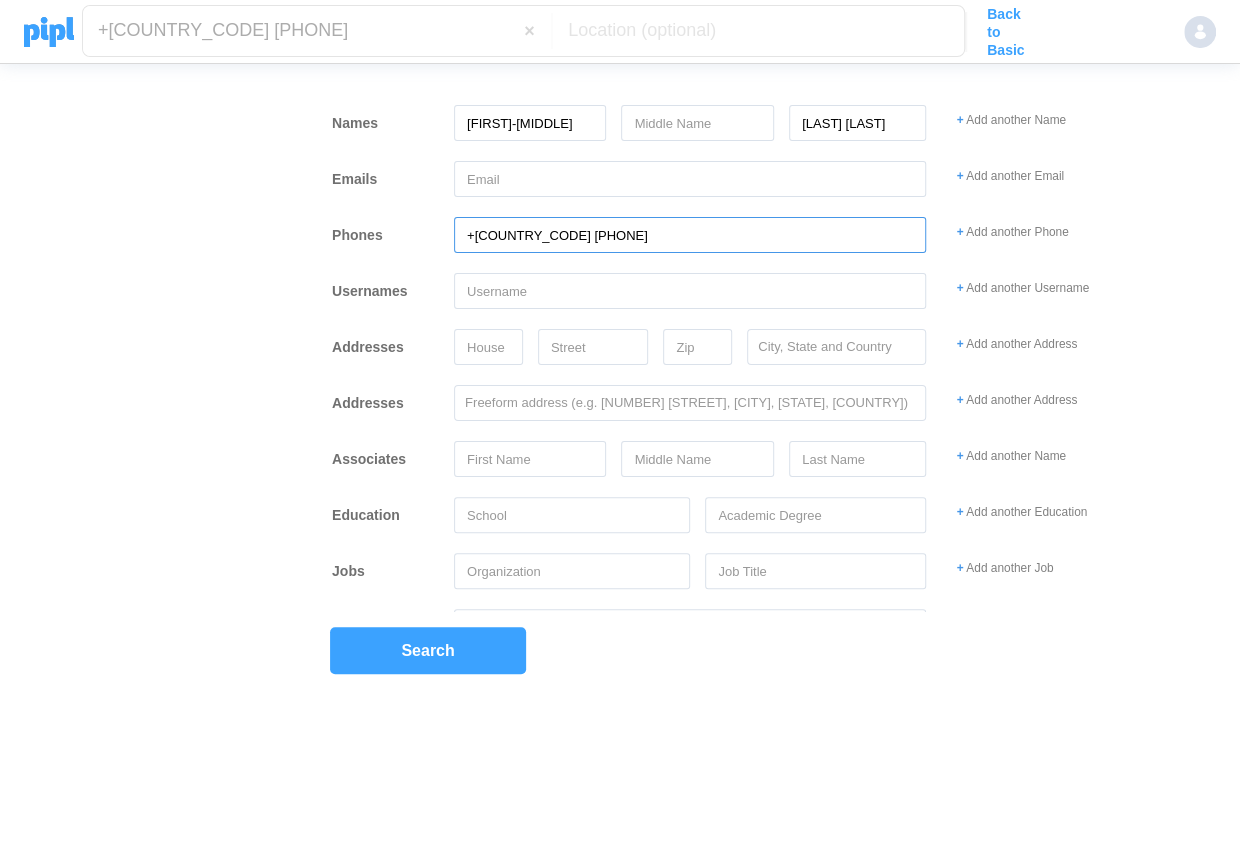 type on "+[COUNTRY_CODE] [PHONE]" 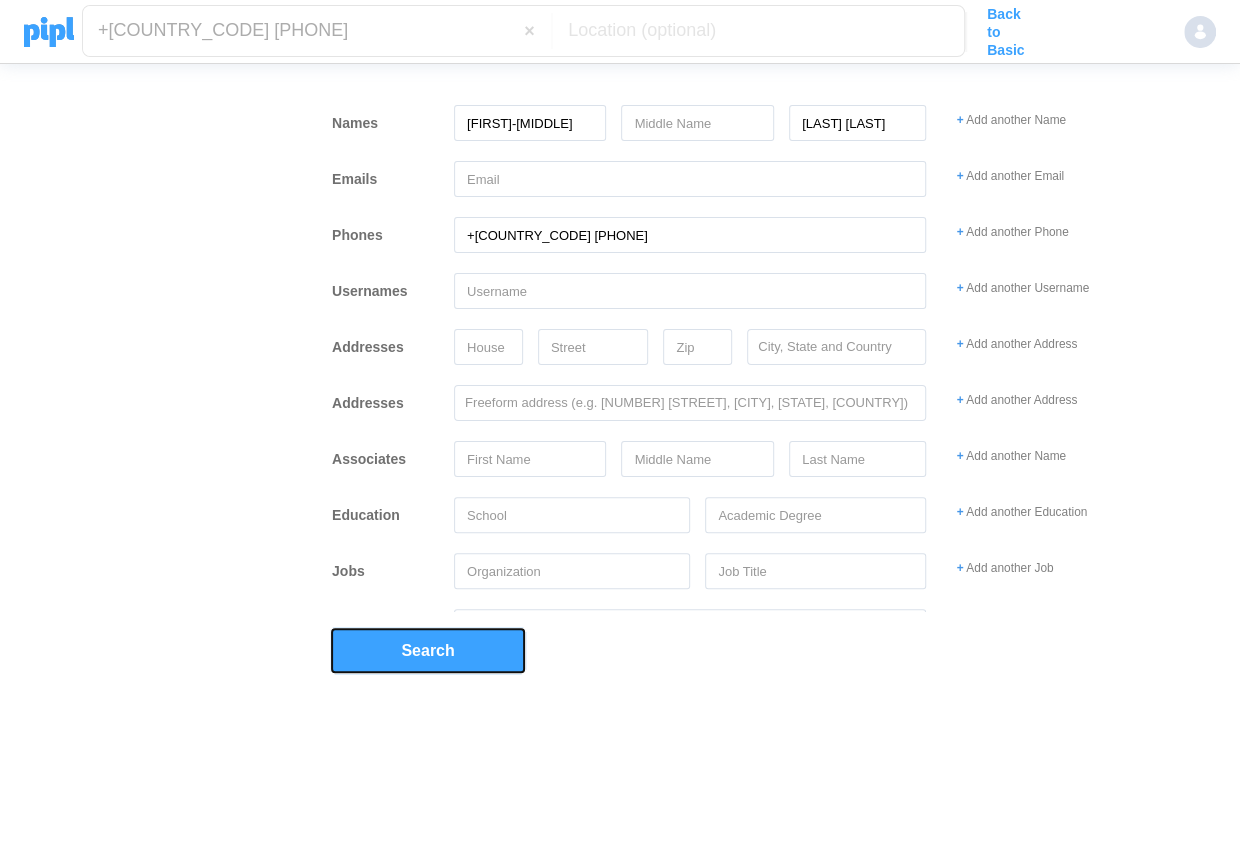 click on "Search" at bounding box center (428, 650) 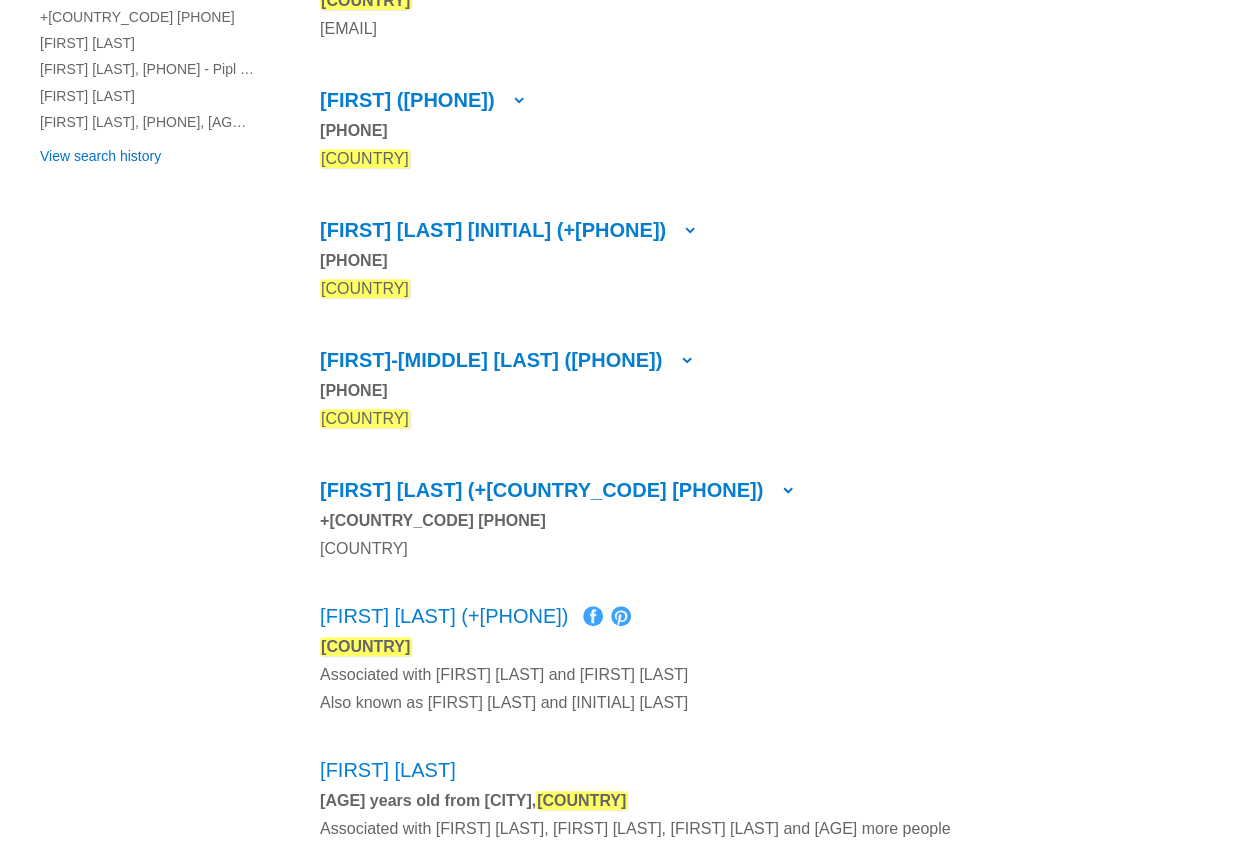 scroll, scrollTop: 347, scrollLeft: 0, axis: vertical 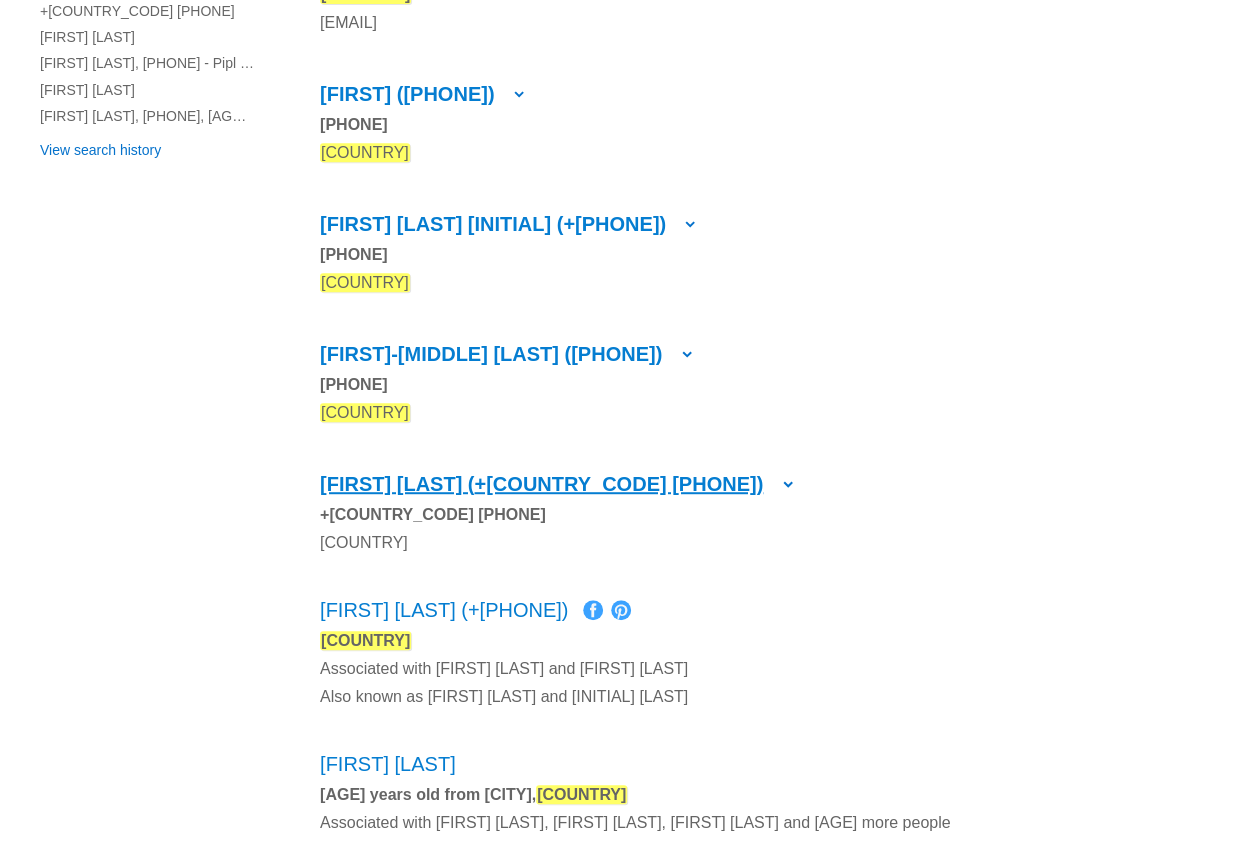 click on "+[COUNTRY_CODE] [PHONE]" at bounding box center (615, 484) 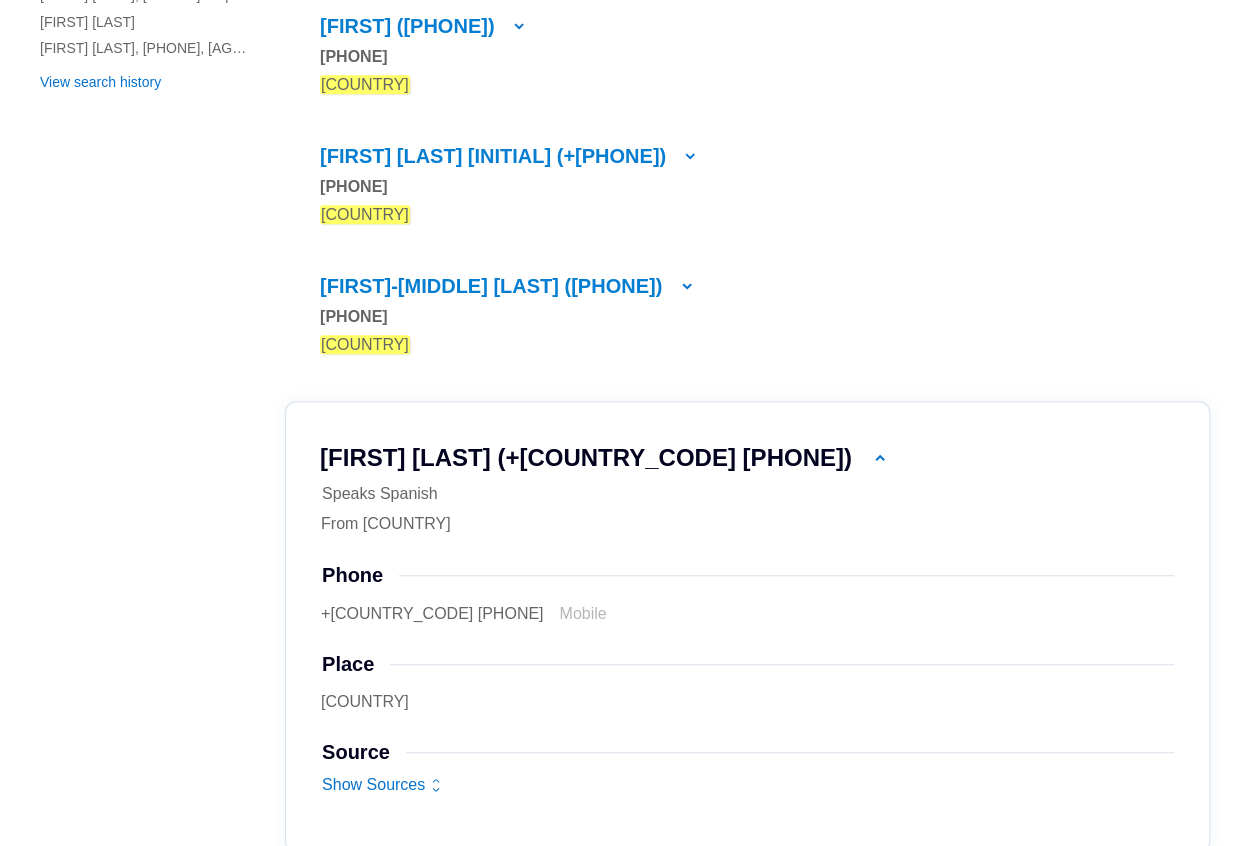 scroll, scrollTop: 558, scrollLeft: 0, axis: vertical 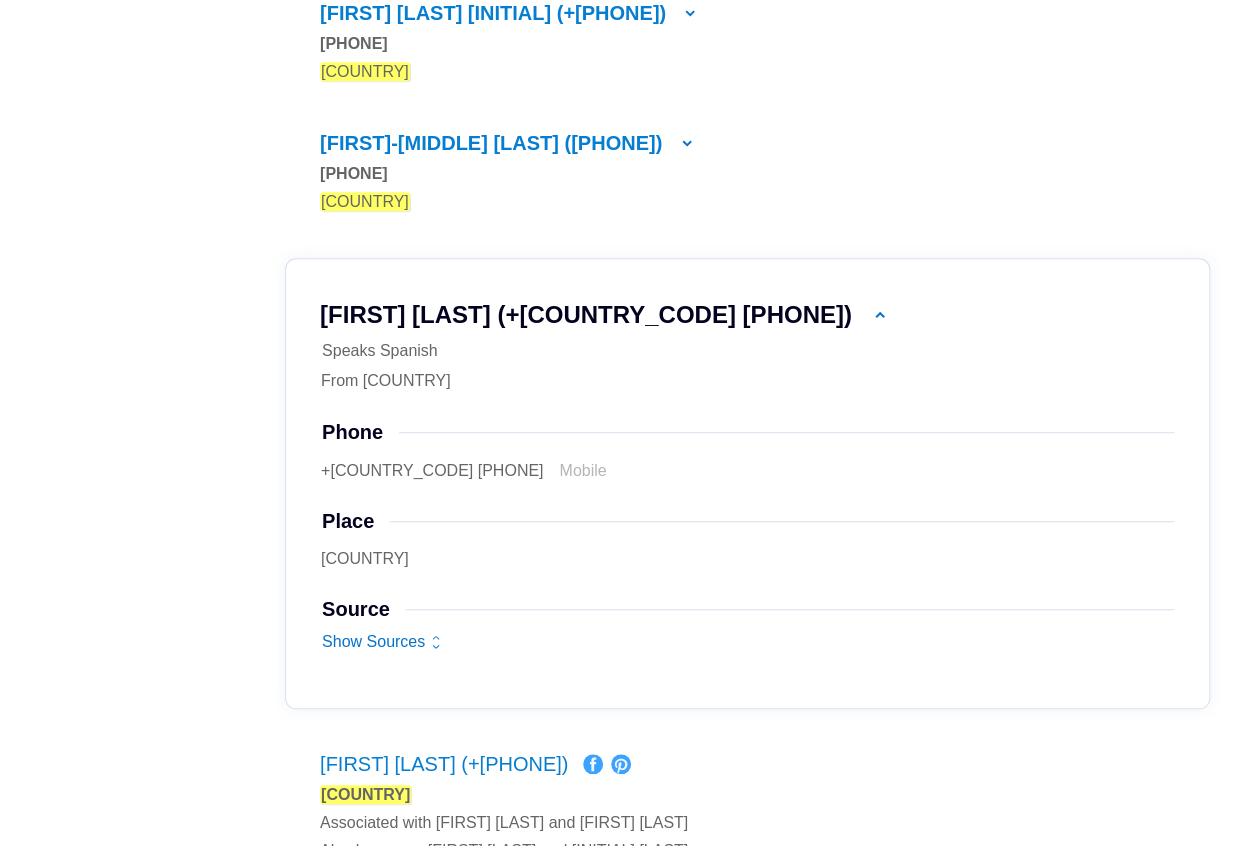 click at bounding box center (880, 315) 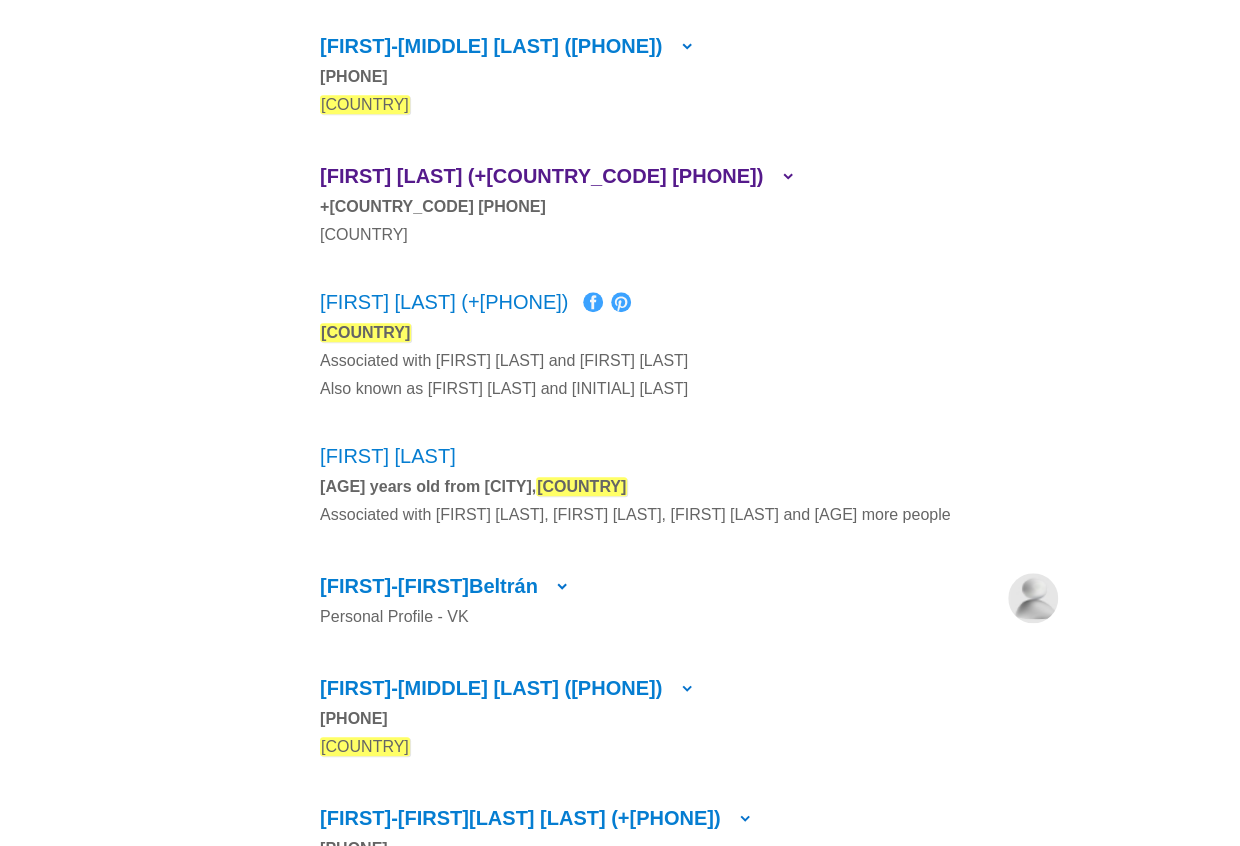 scroll, scrollTop: 699, scrollLeft: 0, axis: vertical 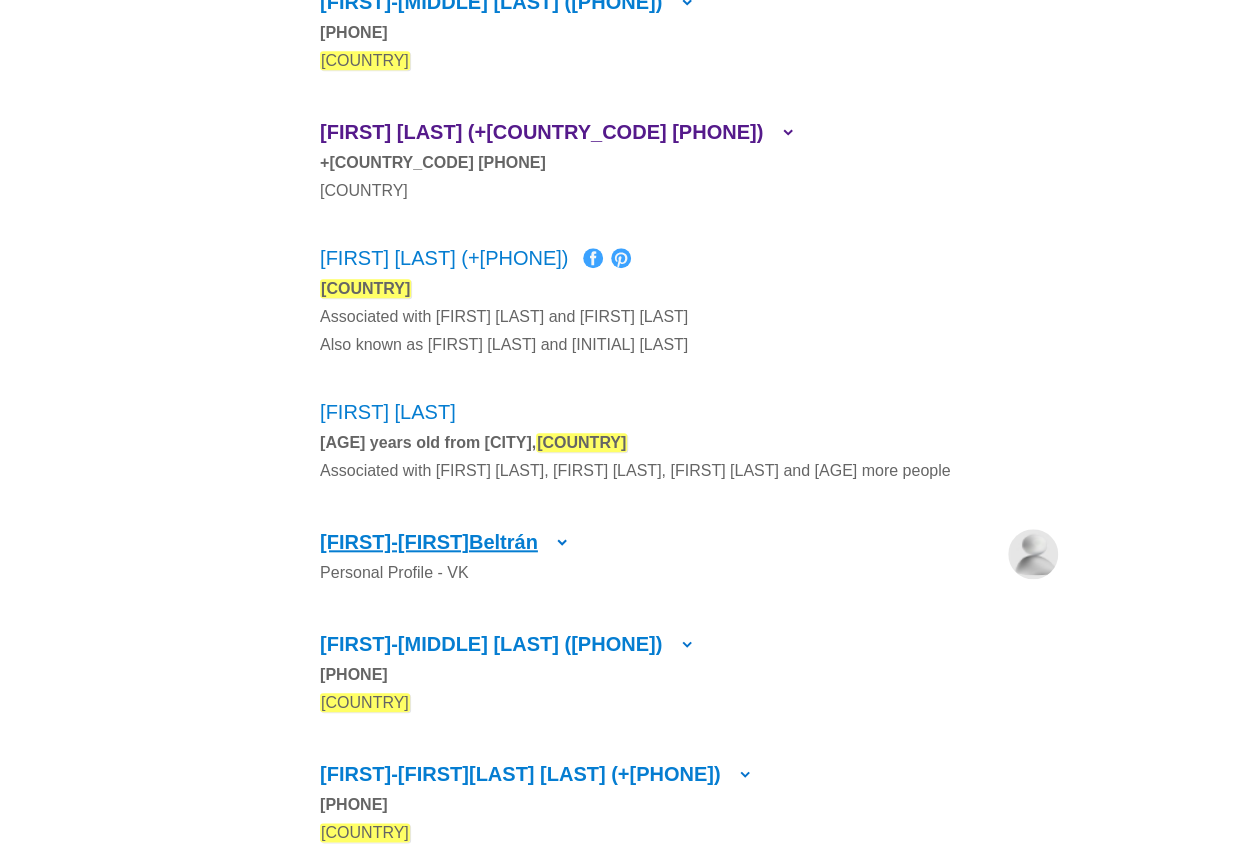 click on "[FIRST]-[FIRST]" at bounding box center (615, 132) 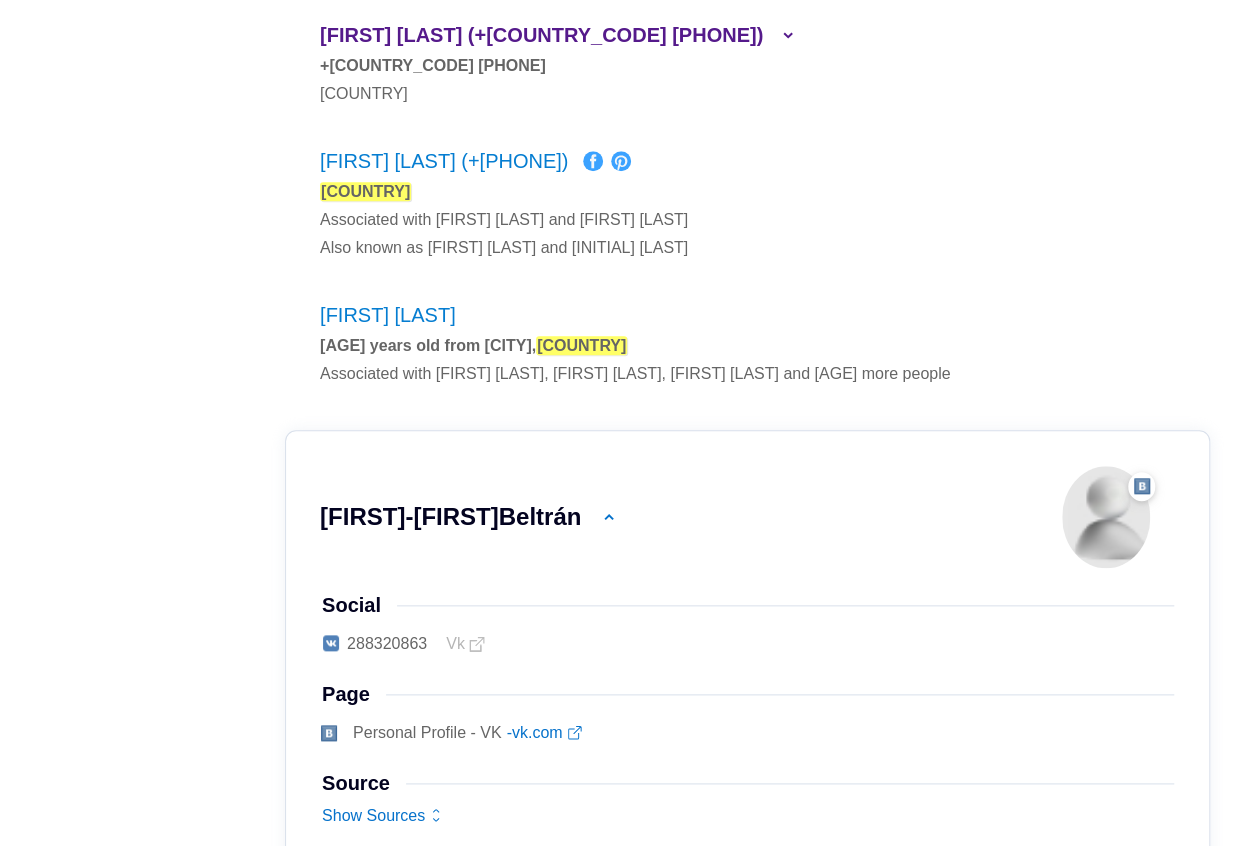 scroll, scrollTop: 871, scrollLeft: 0, axis: vertical 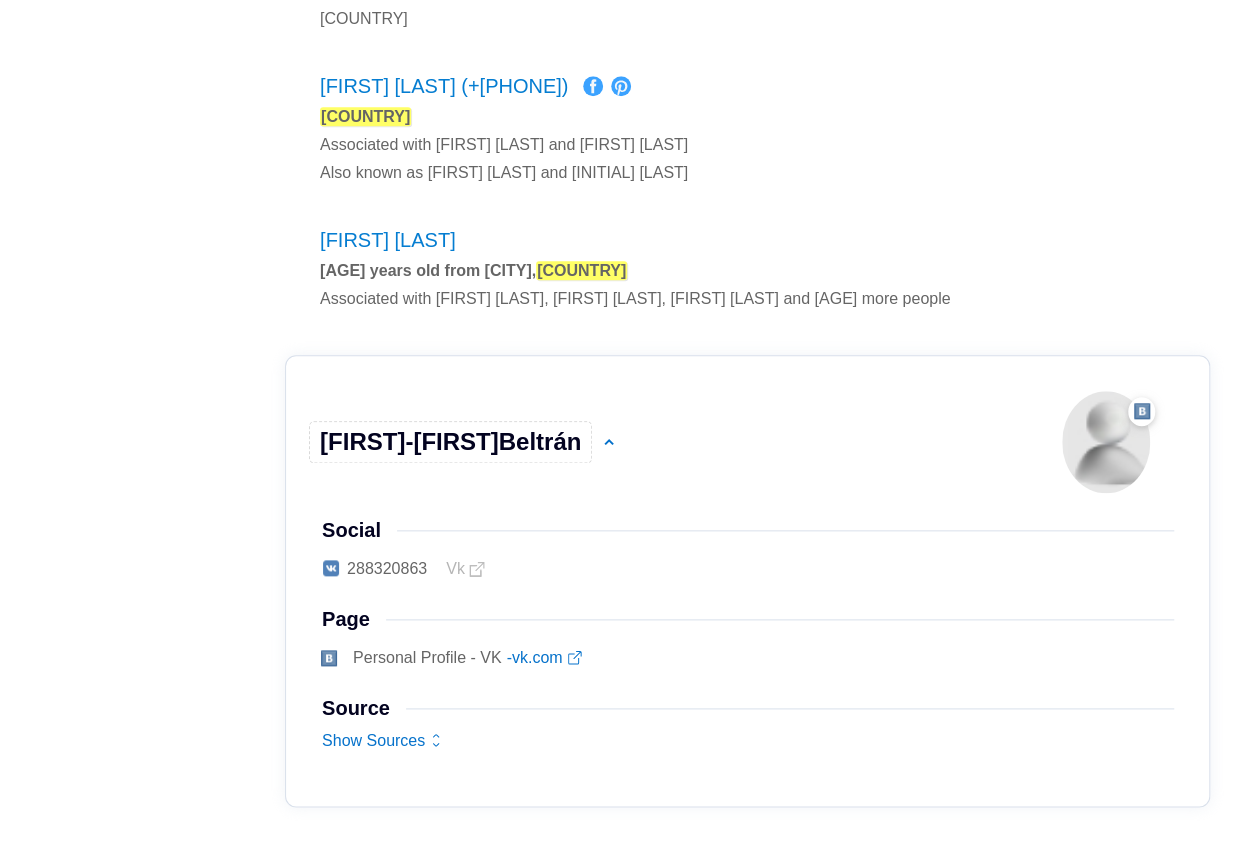 click on "[FIRST]-[MIDDLE] [LAST]" at bounding box center [450, 442] 